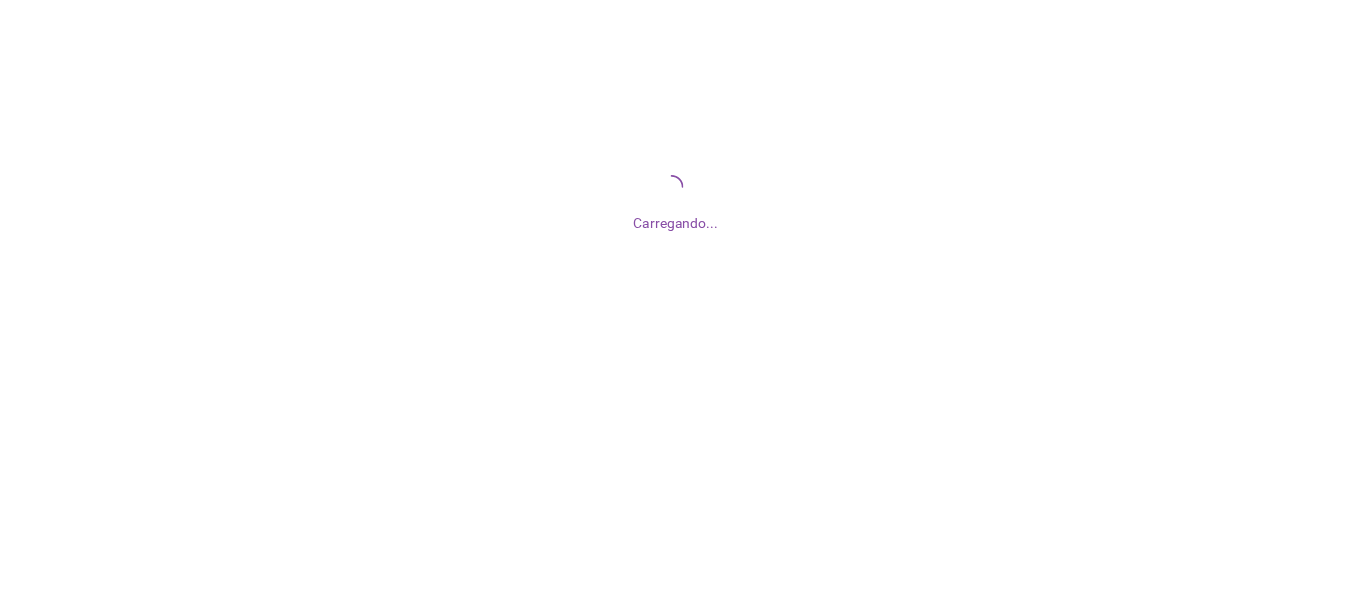 scroll, scrollTop: 0, scrollLeft: 0, axis: both 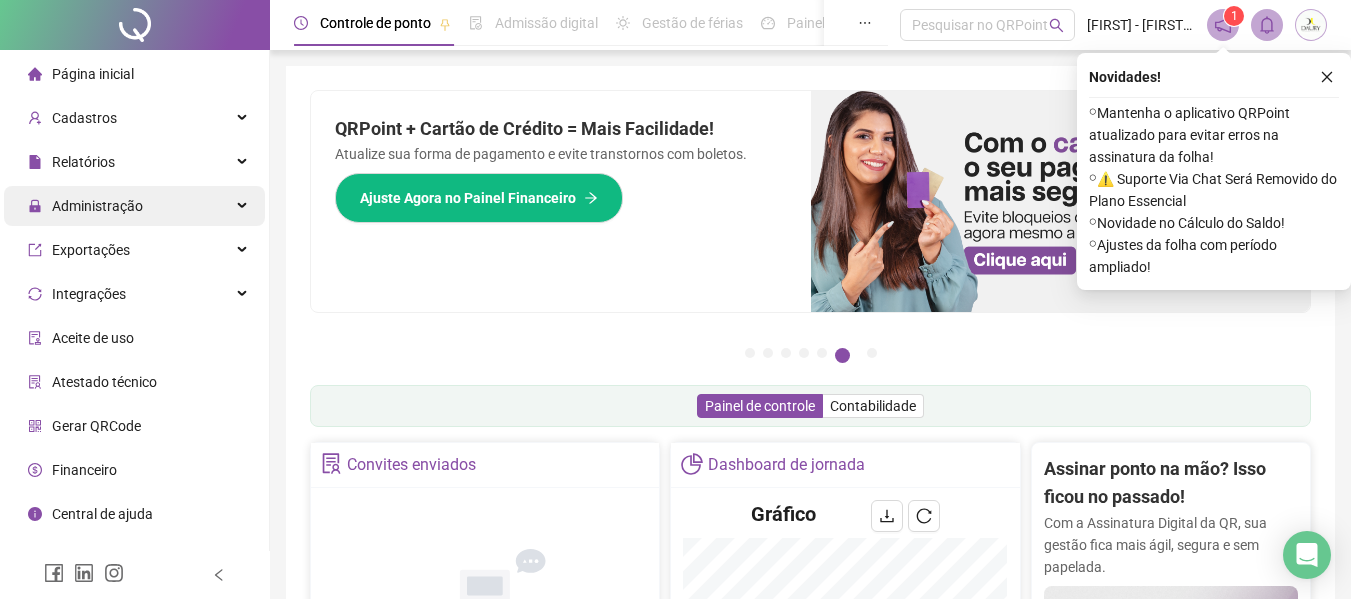 click on "Administração" at bounding box center [97, 206] 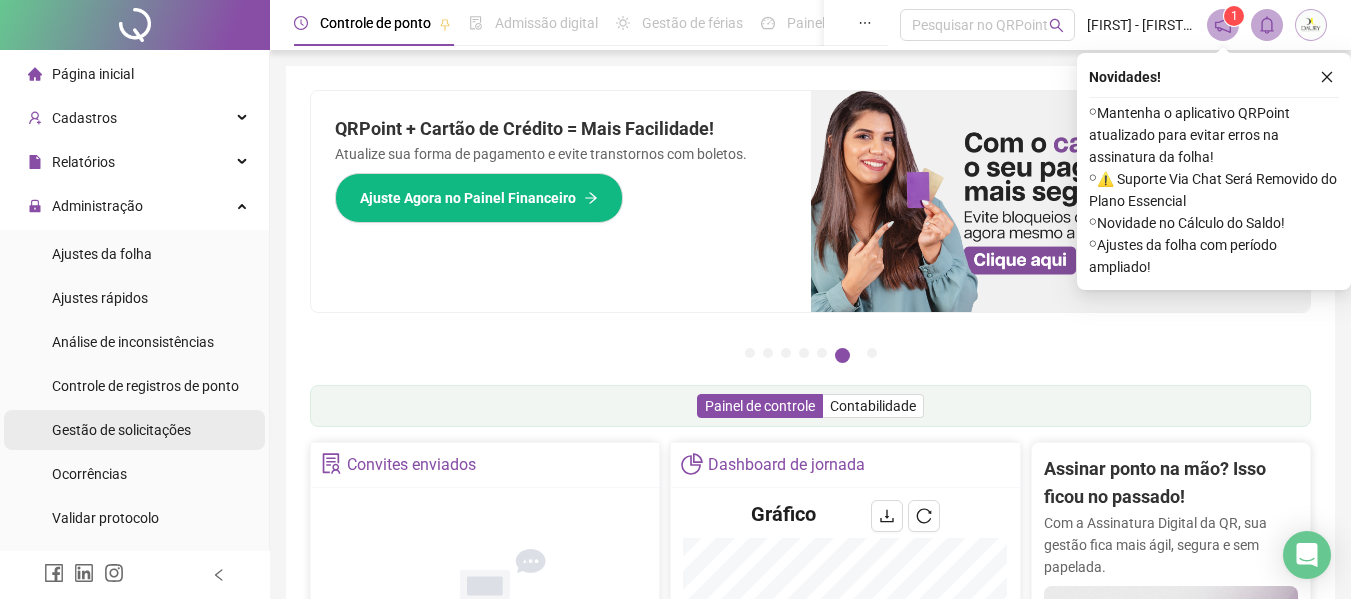 click on "Gestão de solicitações" at bounding box center [121, 430] 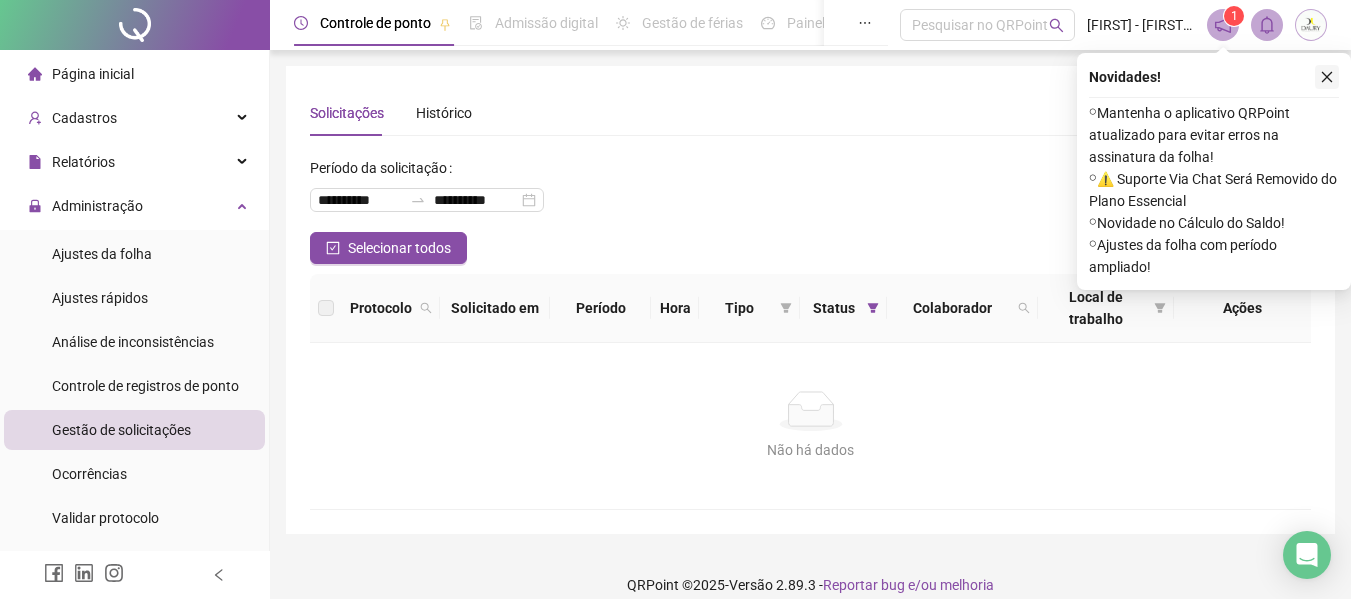 click 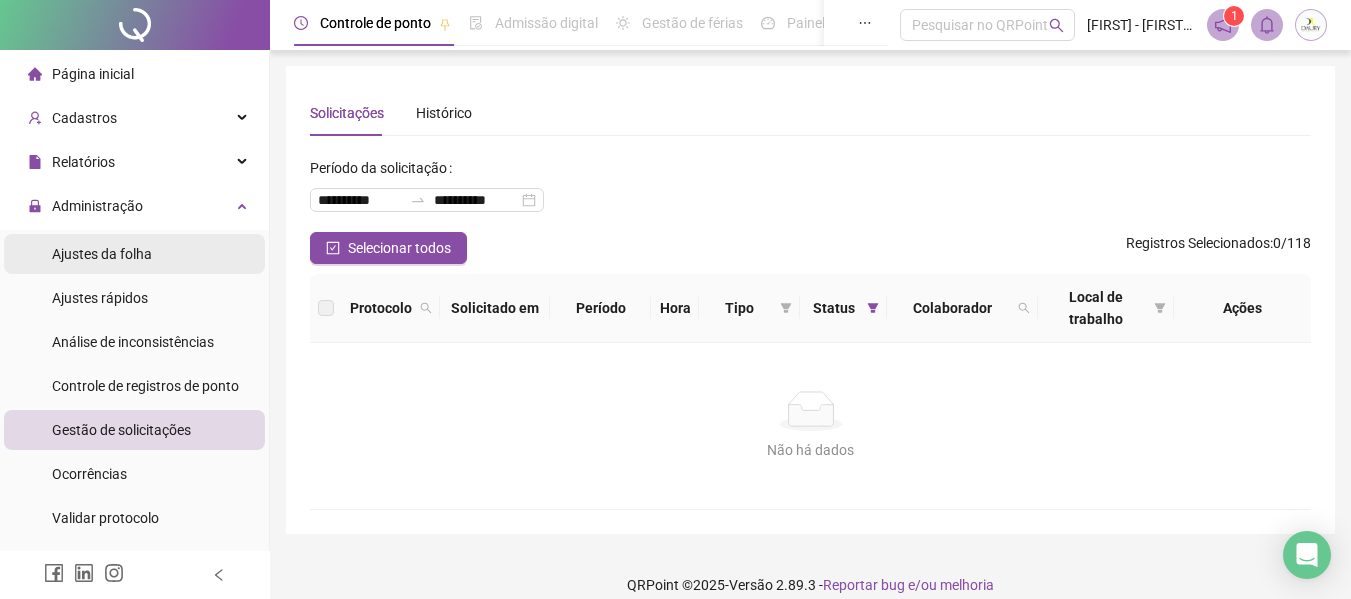 click on "Ajustes da folha" at bounding box center (102, 254) 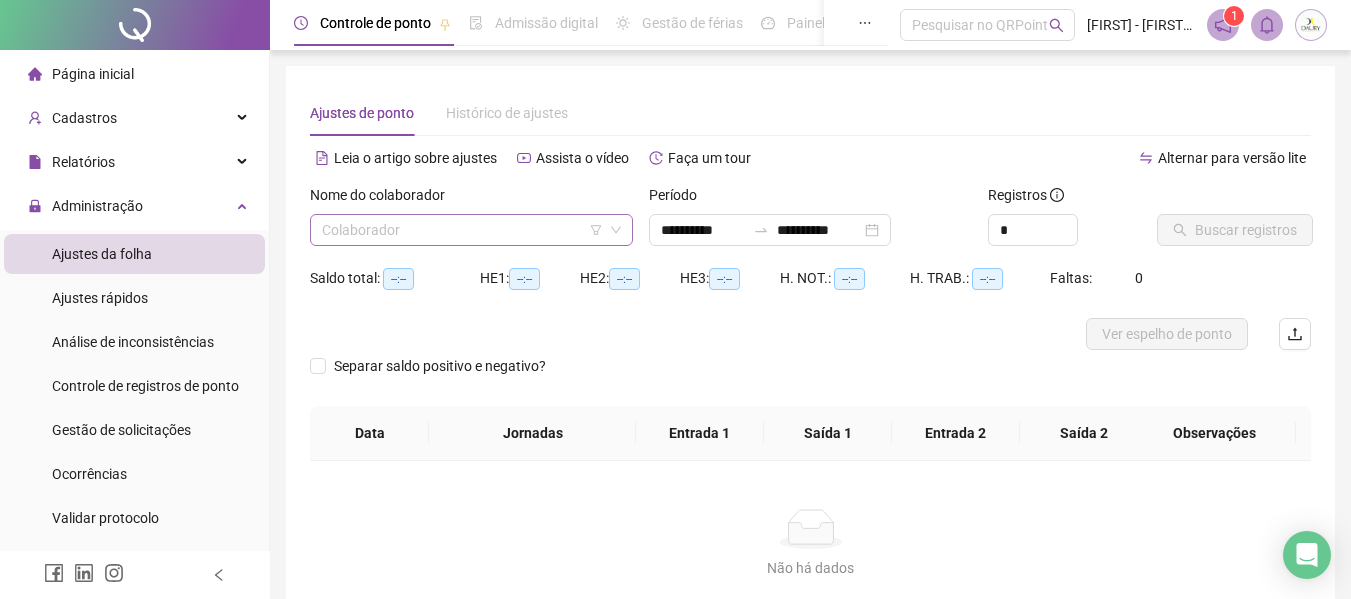 click at bounding box center (462, 230) 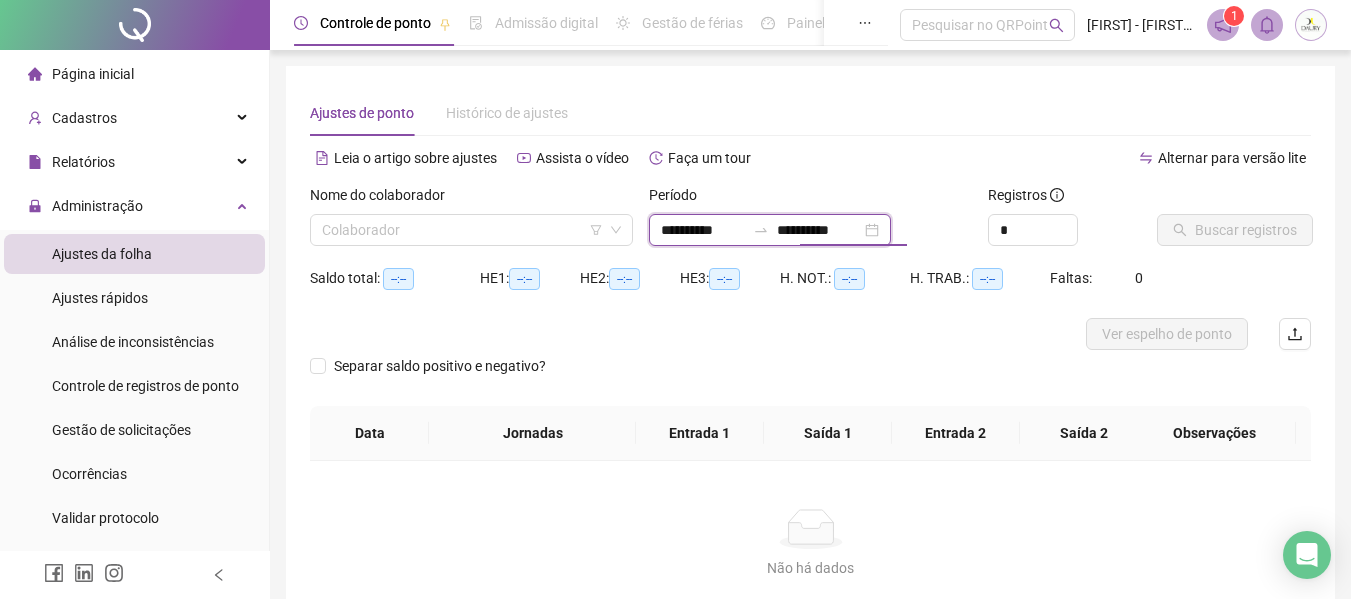 click on "**********" at bounding box center (819, 230) 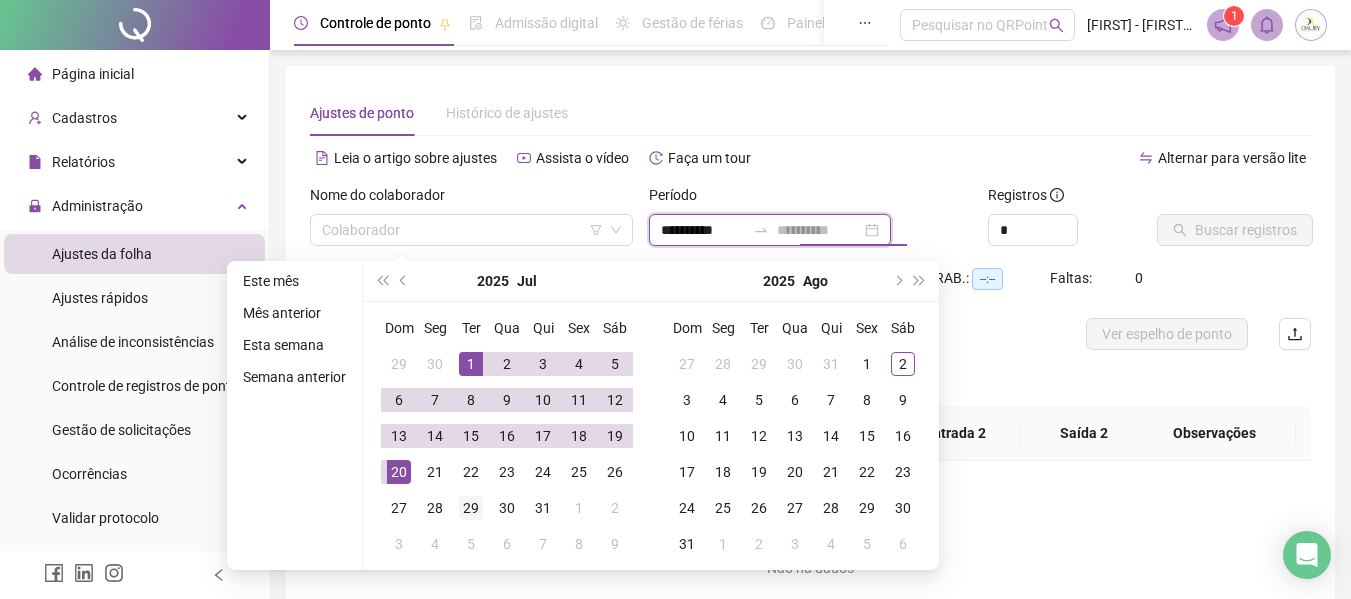 type on "**********" 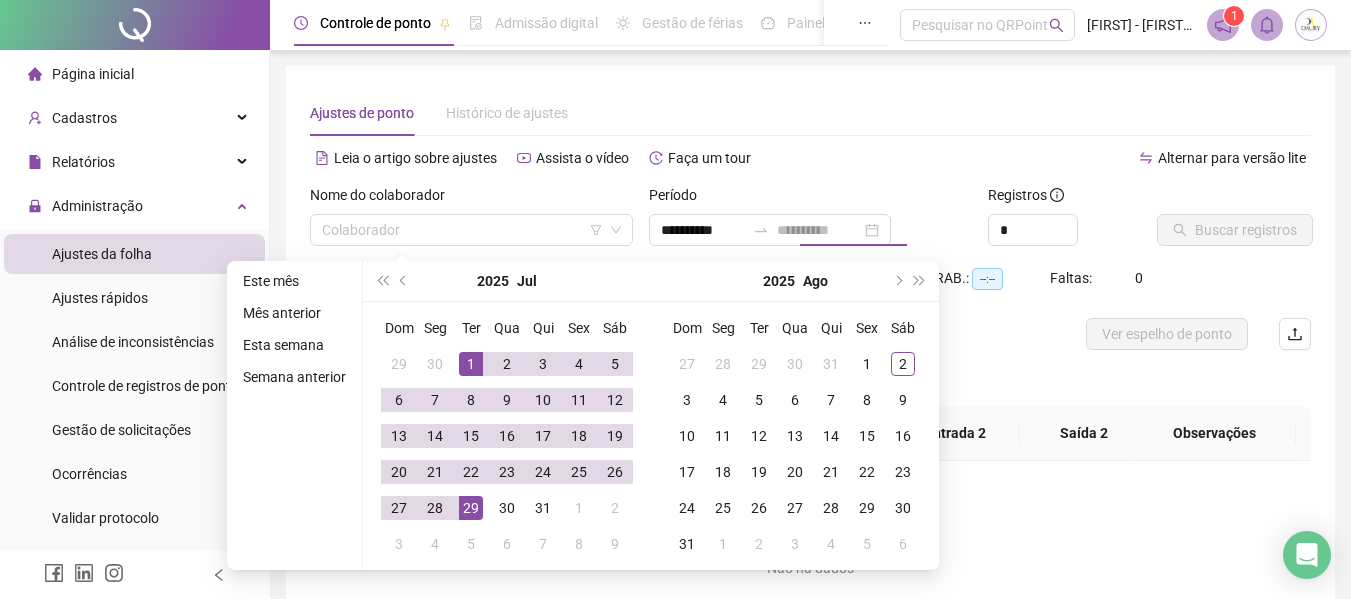 click on "29" at bounding box center [471, 508] 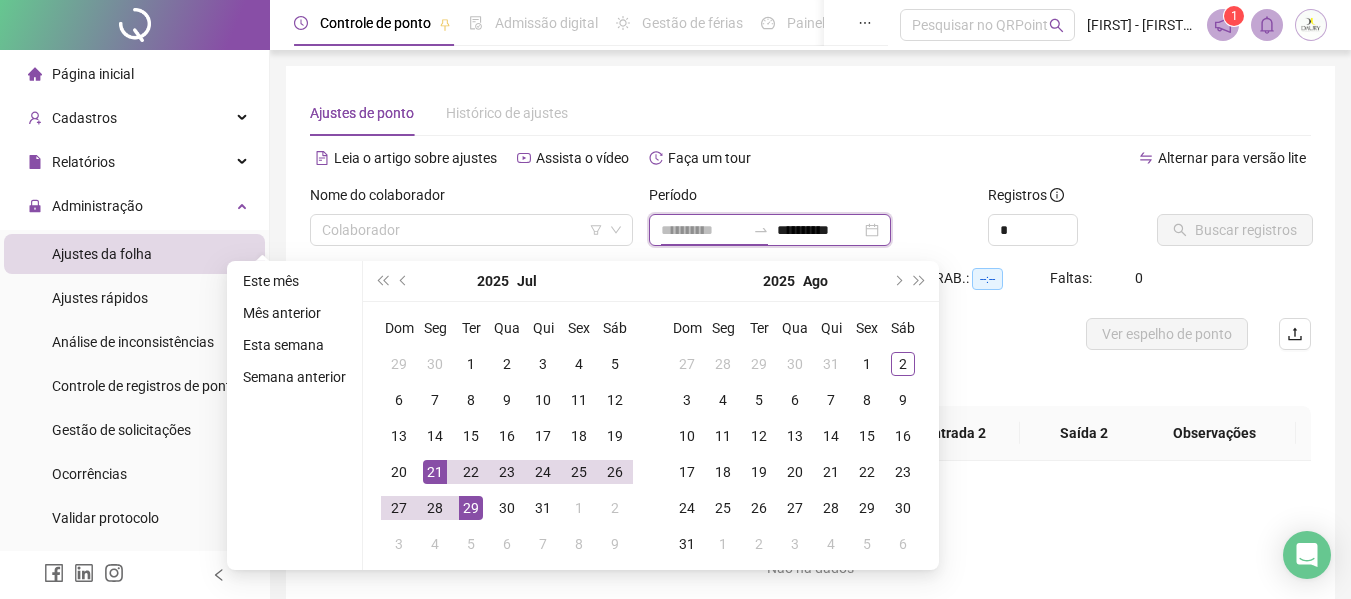 type on "**********" 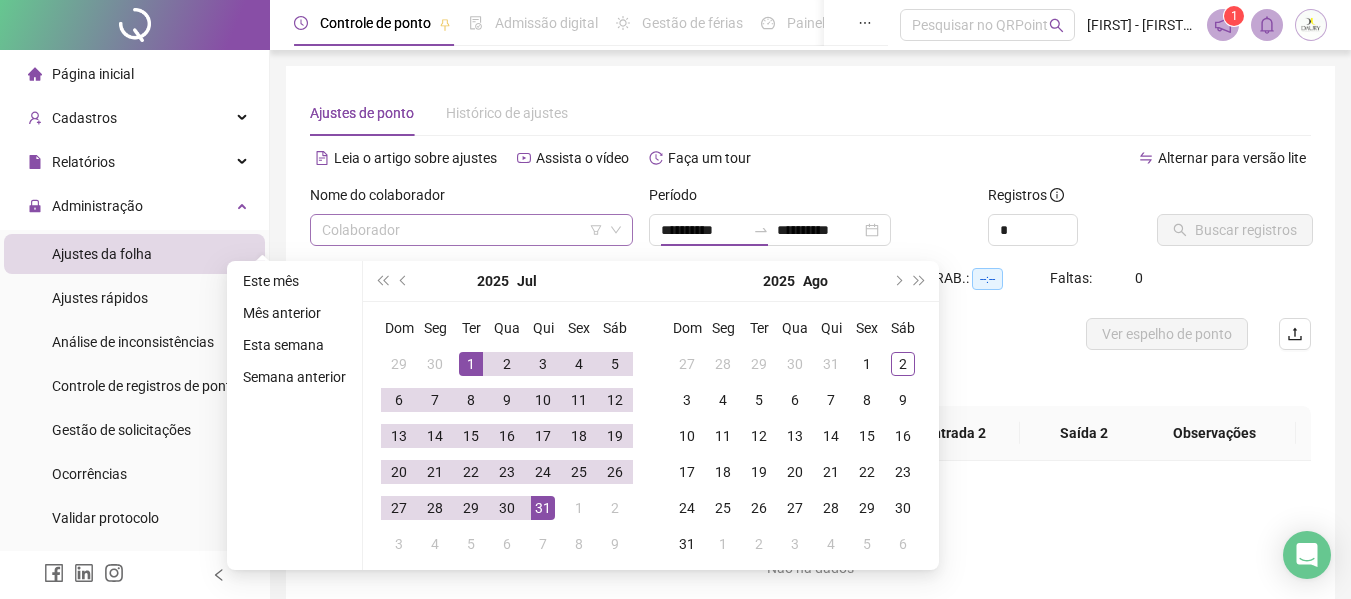 click at bounding box center [462, 230] 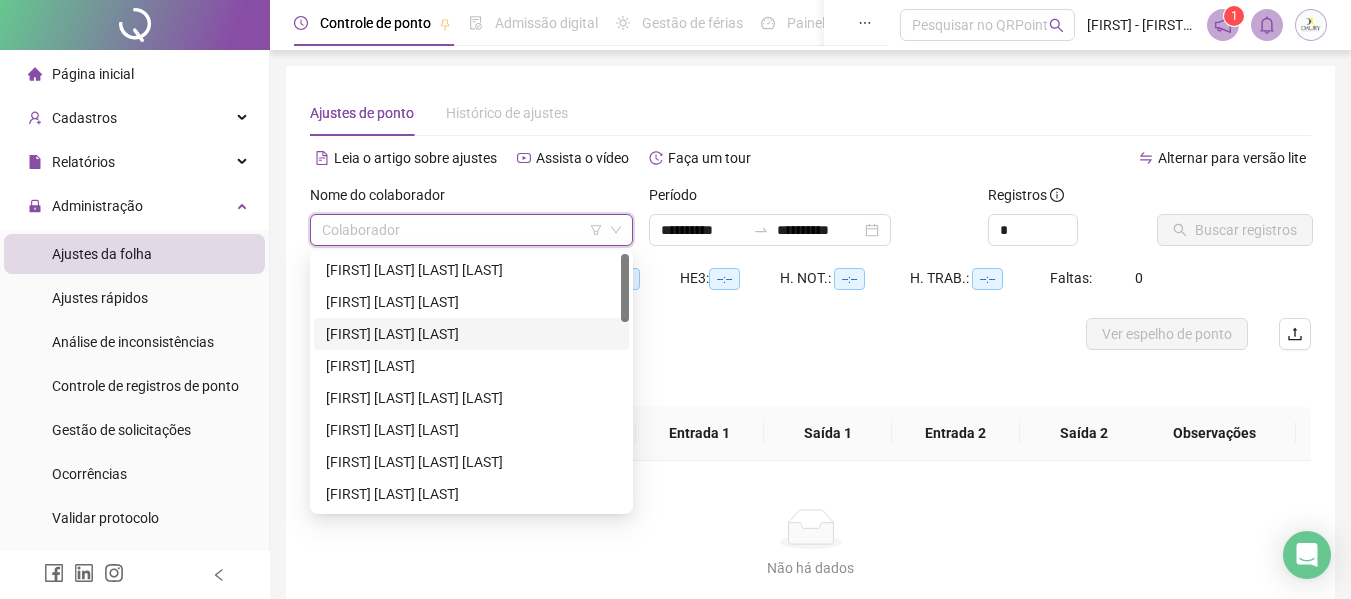 click on "[FIRST] [LAST] [LAST]" at bounding box center (471, 334) 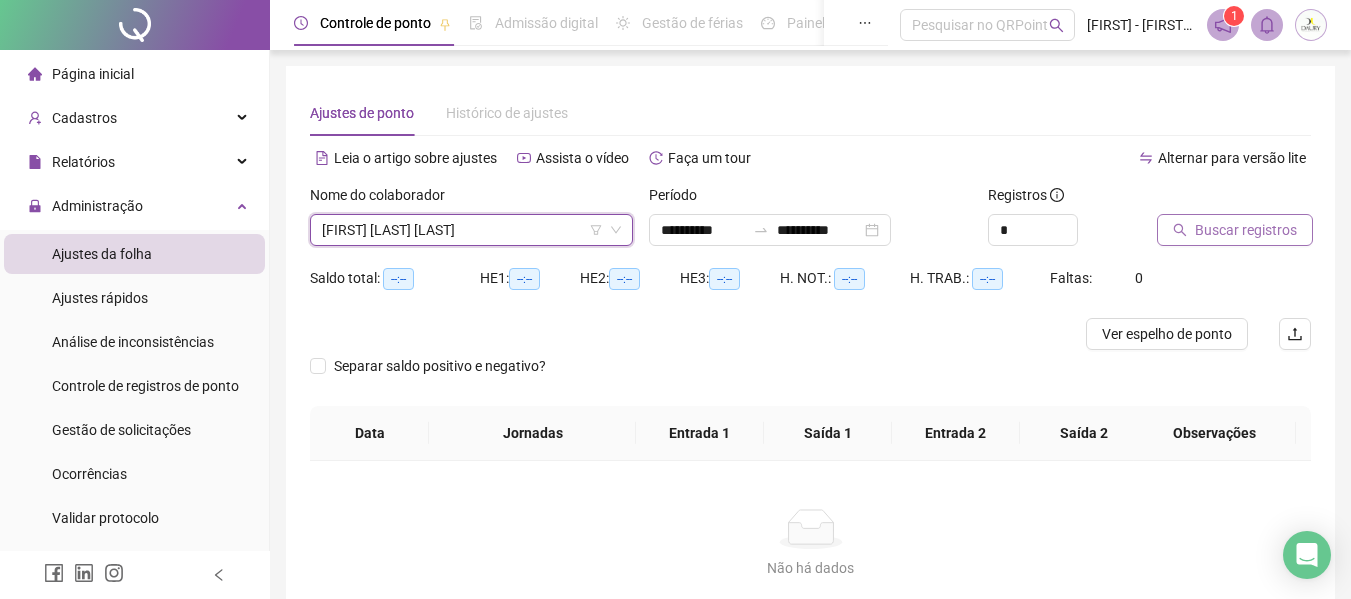 click on "Buscar registros" at bounding box center [1246, 230] 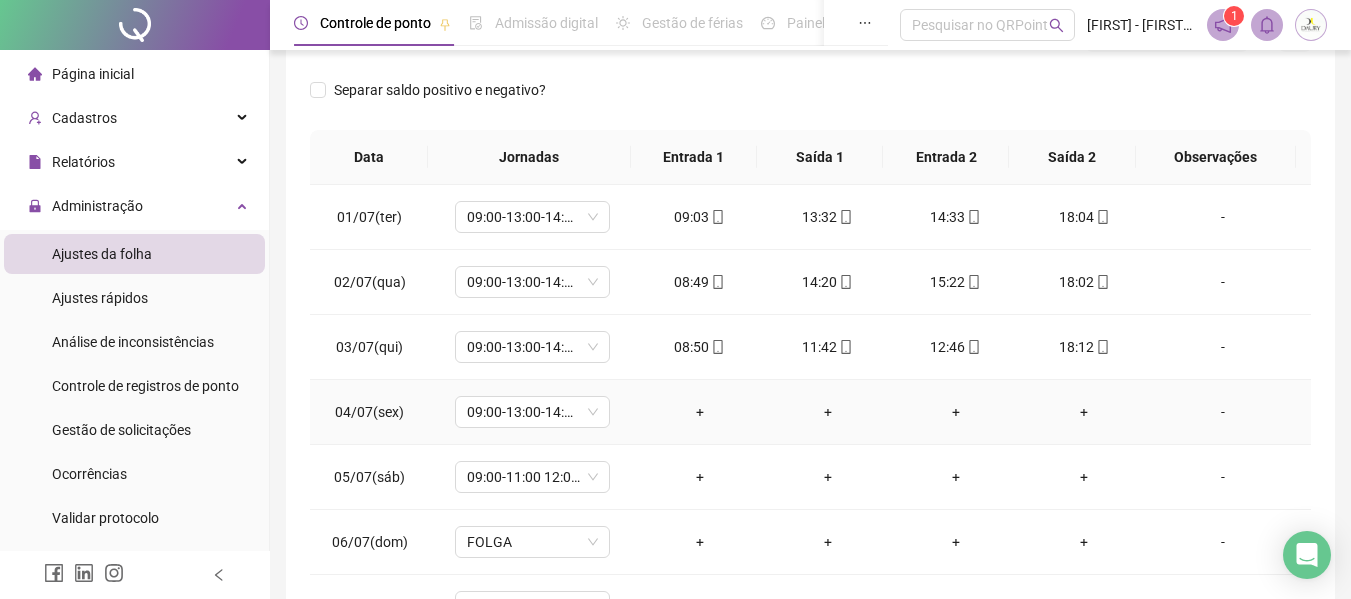 scroll, scrollTop: 0, scrollLeft: 0, axis: both 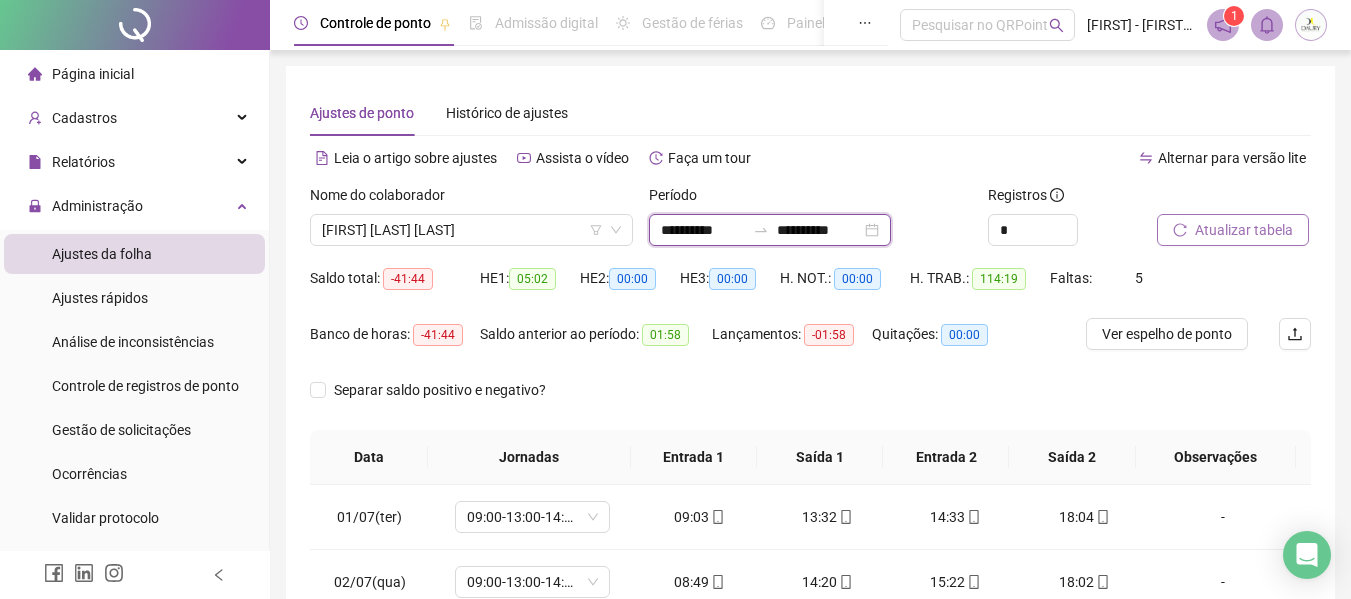 click on "**********" at bounding box center [819, 230] 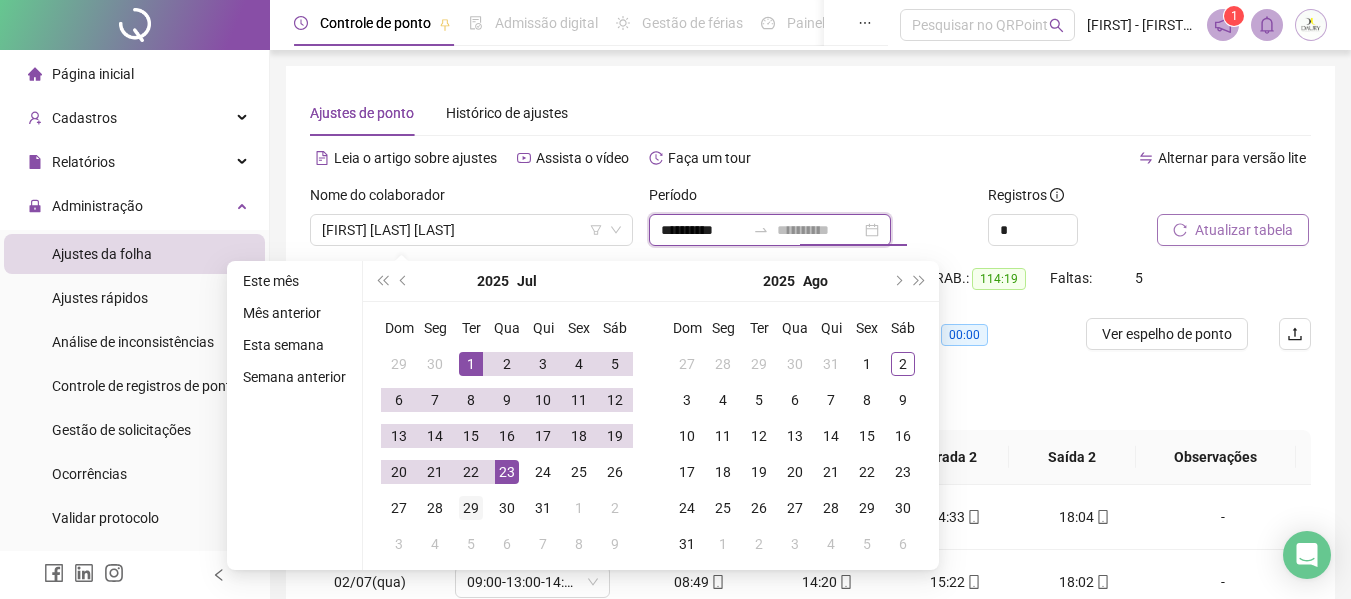 type on "**********" 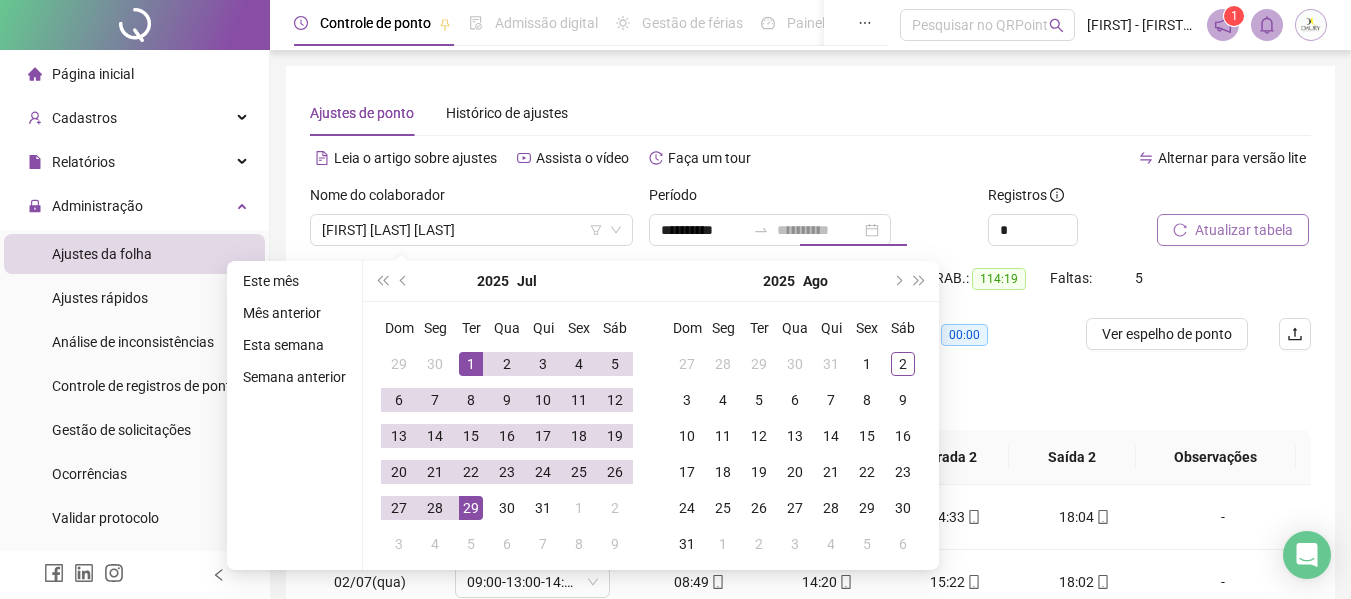 click on "29" at bounding box center [471, 508] 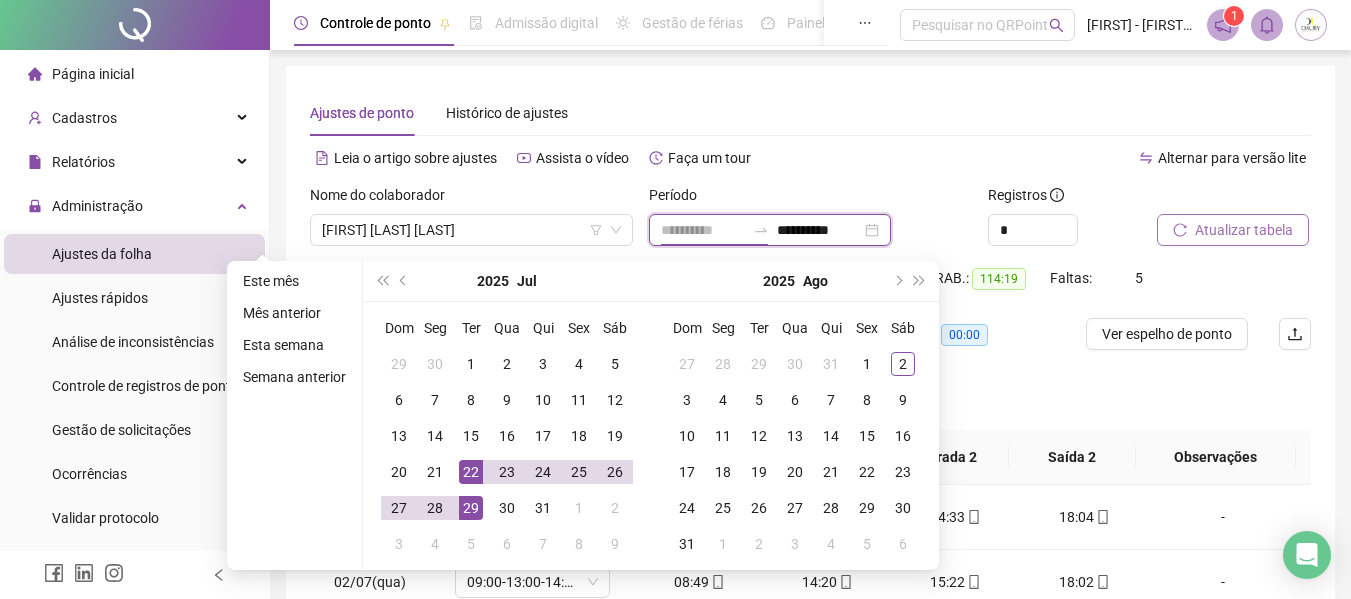 type on "**********" 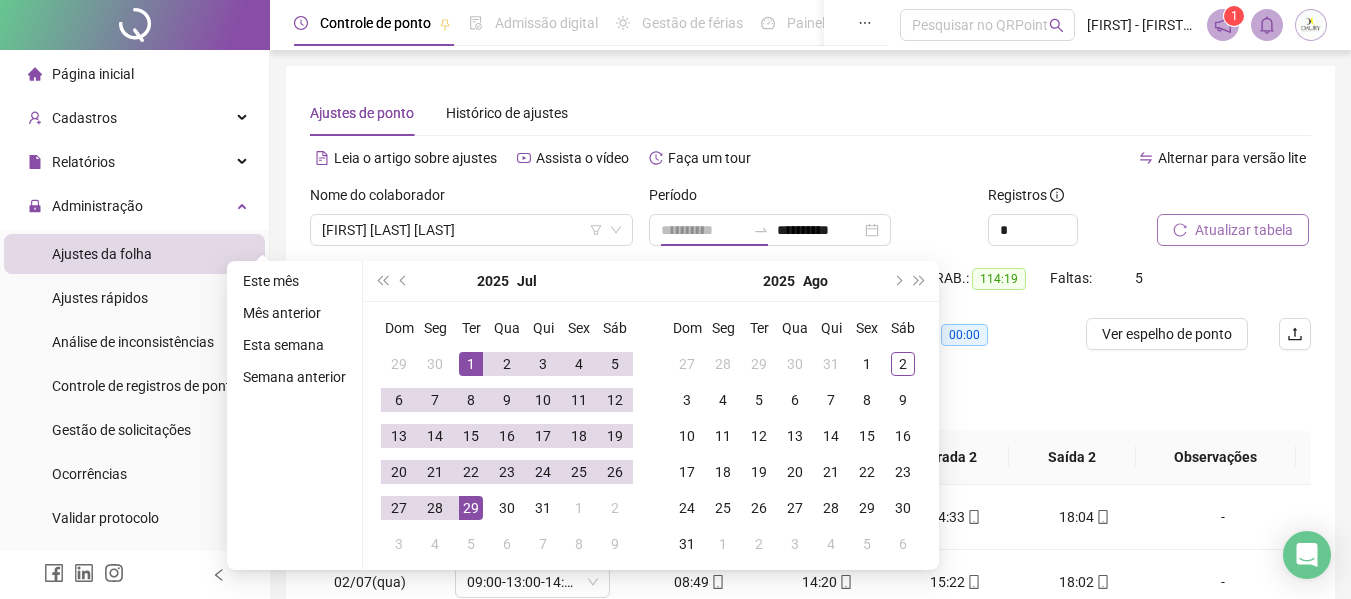 click on "1" at bounding box center [471, 364] 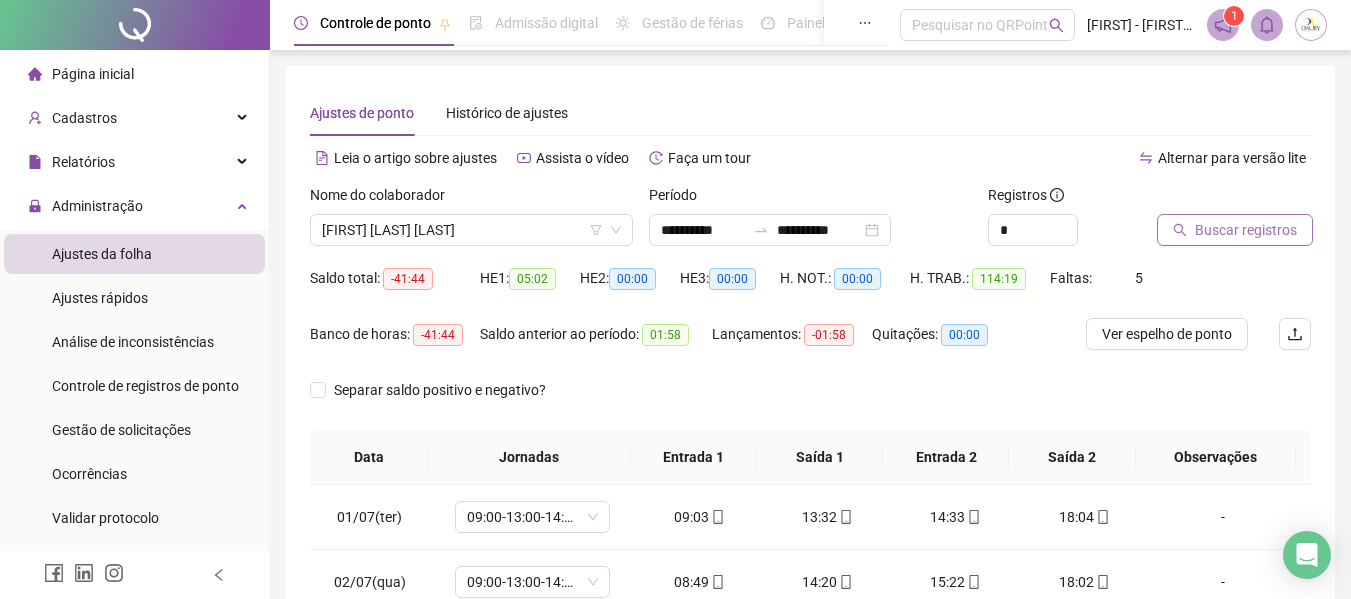 click on "Buscar registros" at bounding box center (1246, 230) 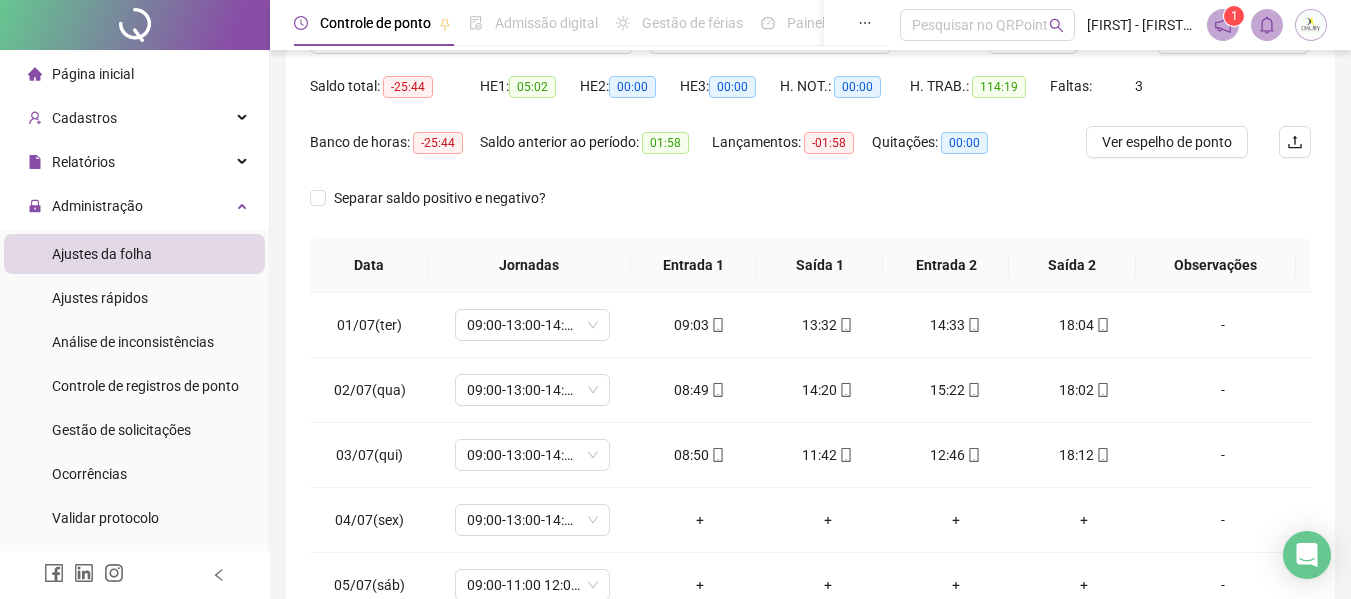scroll, scrollTop: 200, scrollLeft: 0, axis: vertical 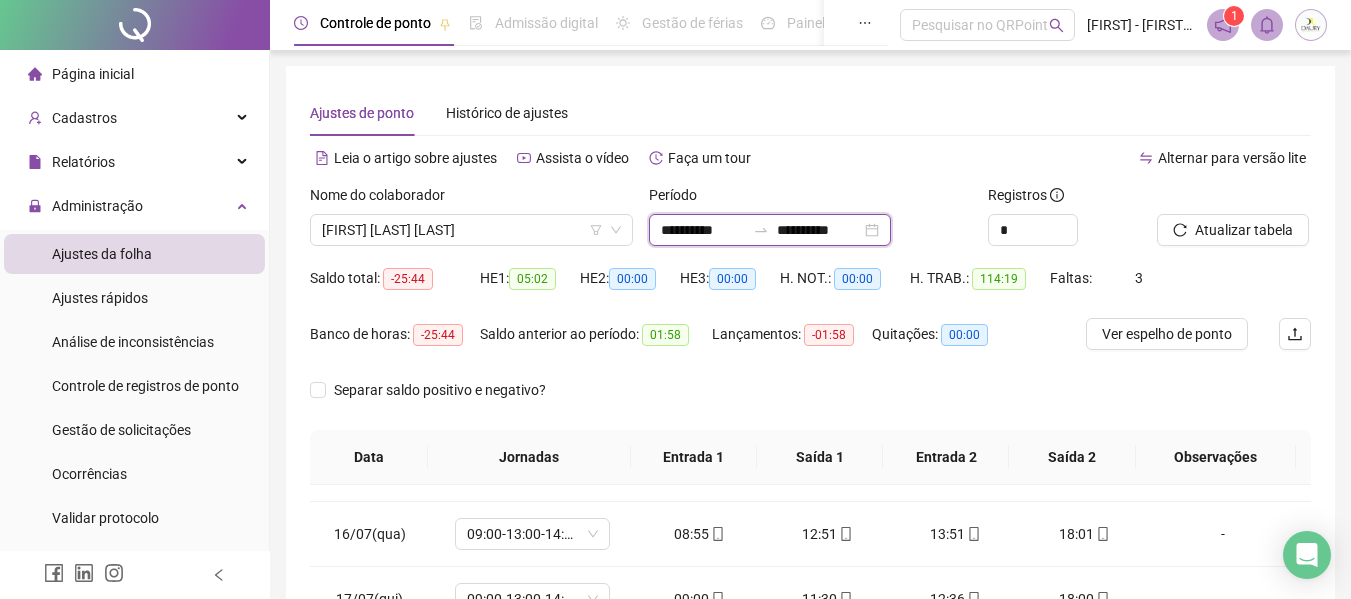 click on "**********" at bounding box center [819, 230] 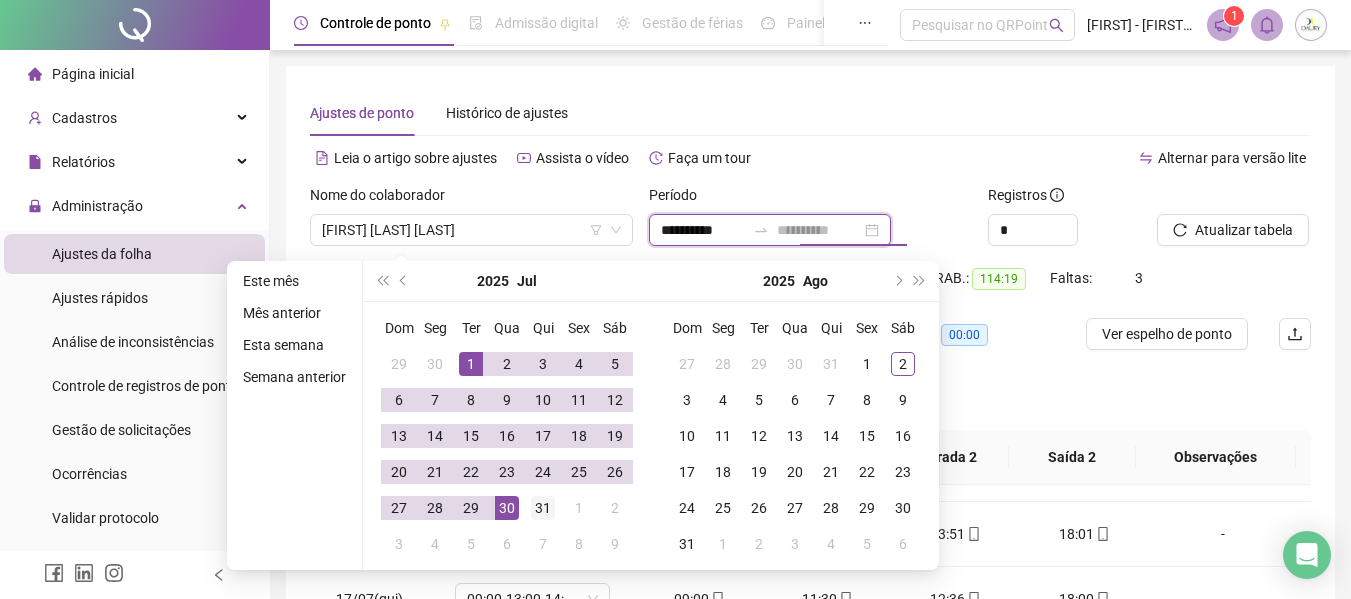 type on "**********" 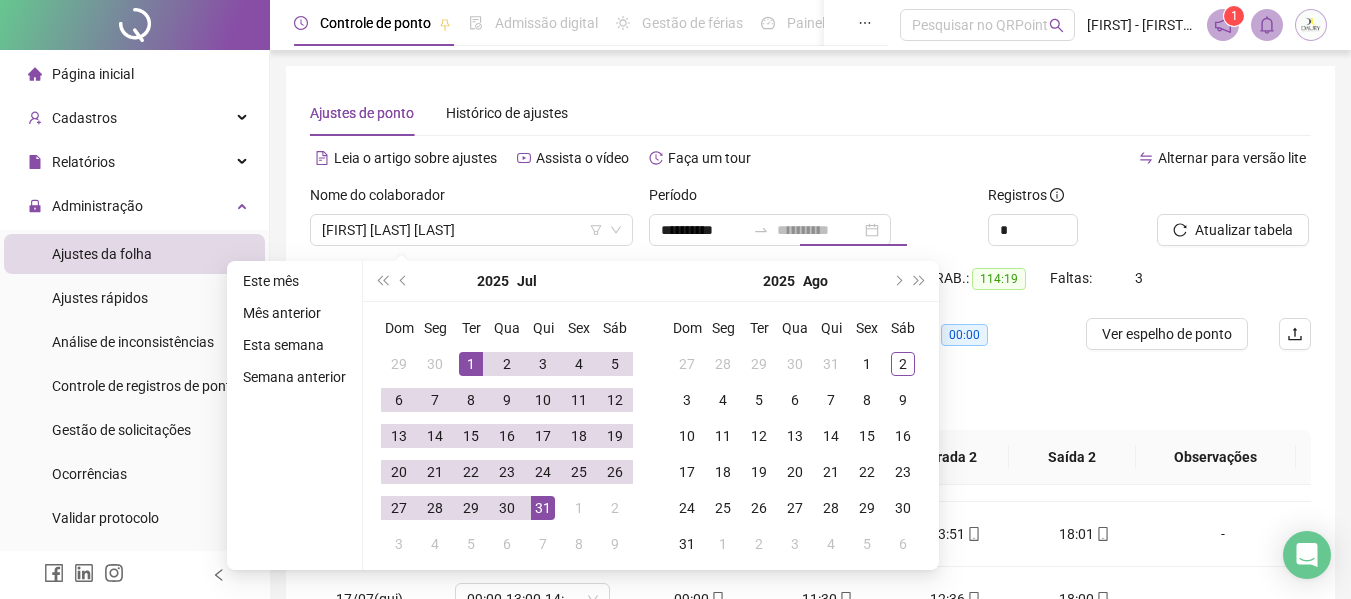 click on "31" at bounding box center [543, 508] 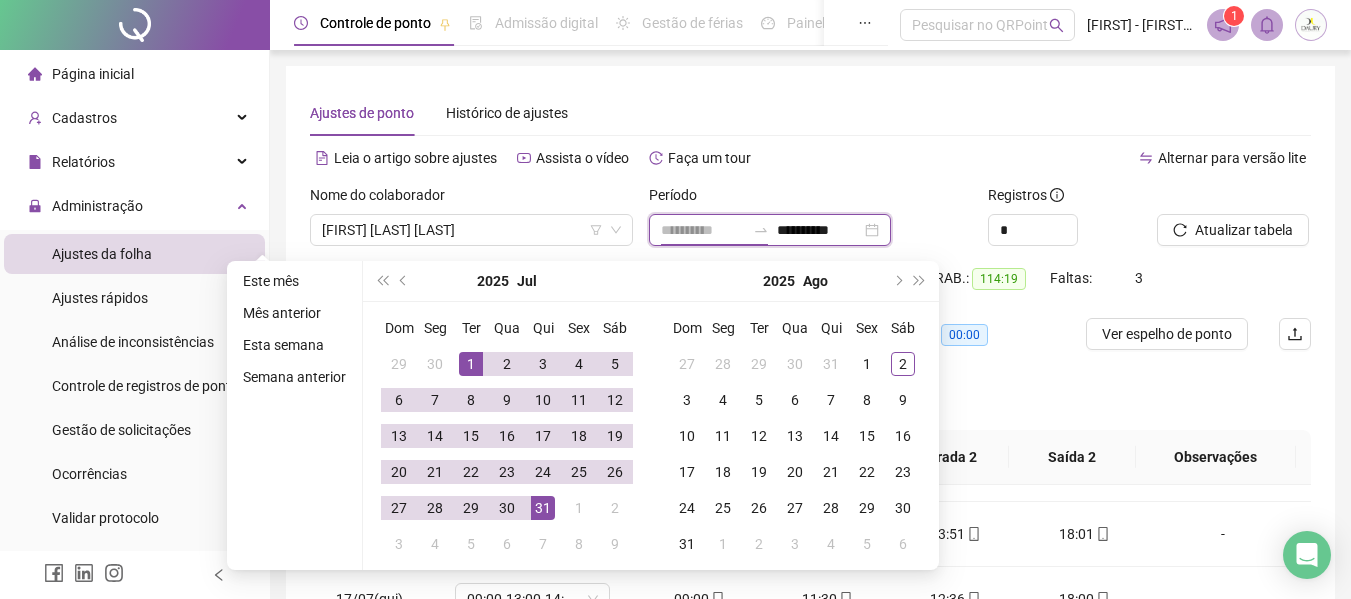 type on "**********" 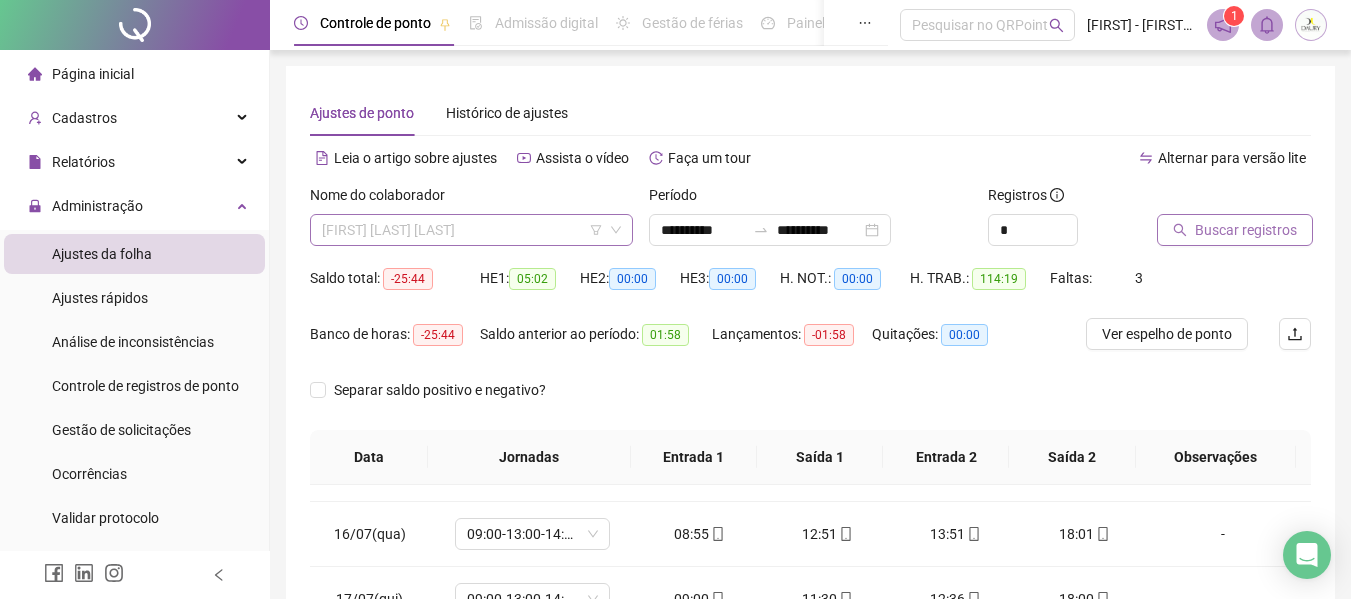 click on "[FIRST] [LAST] [LAST]" at bounding box center (471, 230) 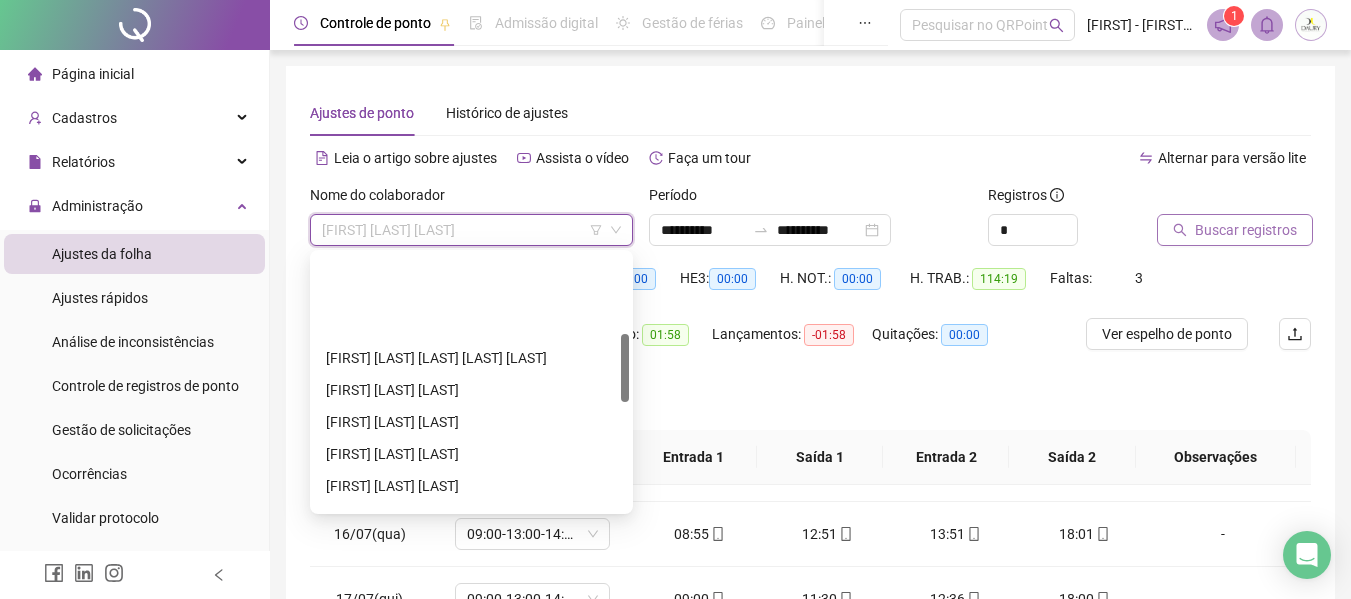 scroll, scrollTop: 300, scrollLeft: 0, axis: vertical 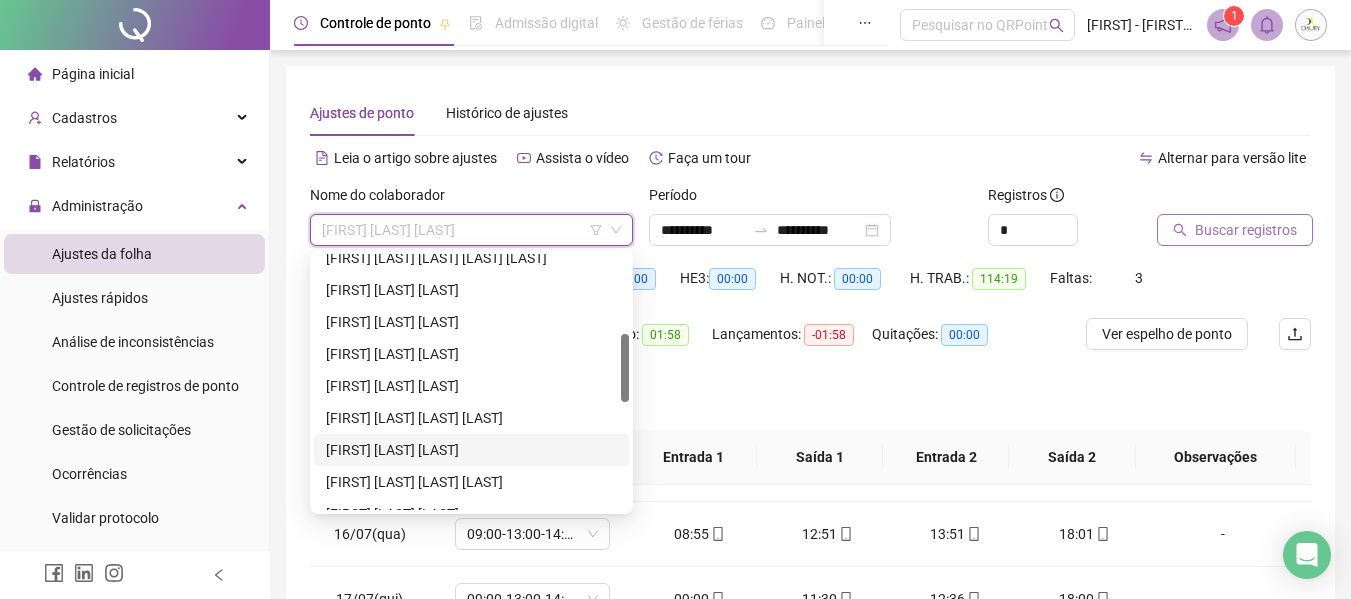 click on "[FIRST] [LAST] [LAST]" at bounding box center (471, 450) 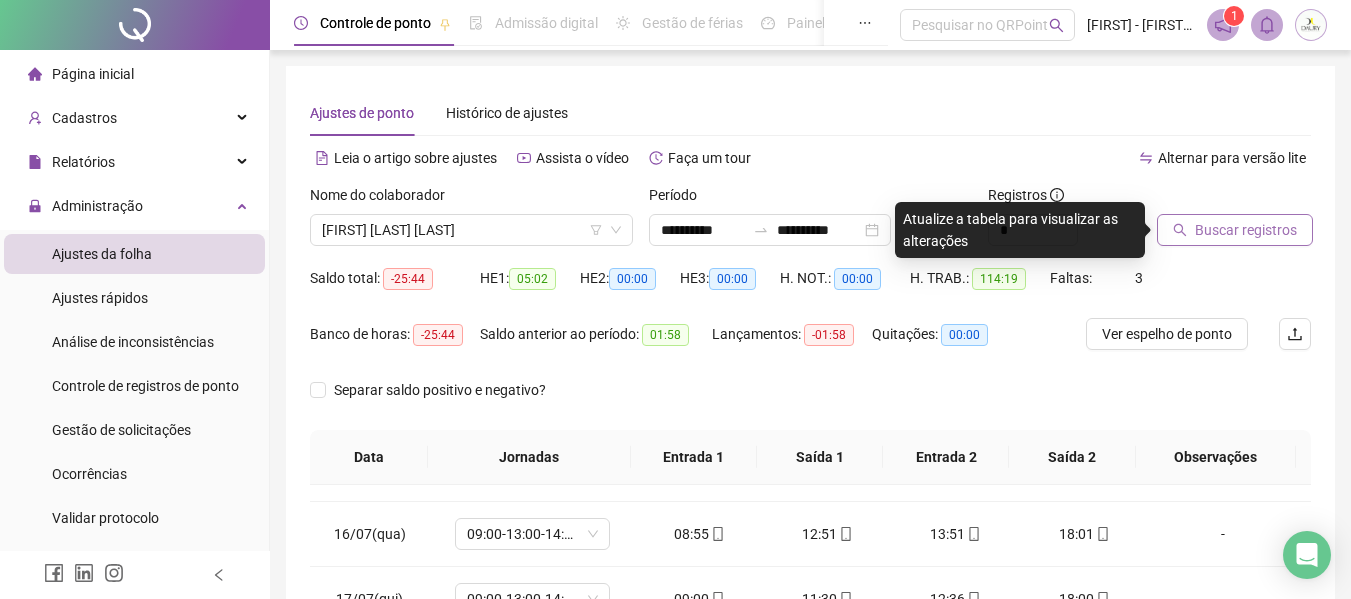 click on "Buscar registros" at bounding box center [1246, 230] 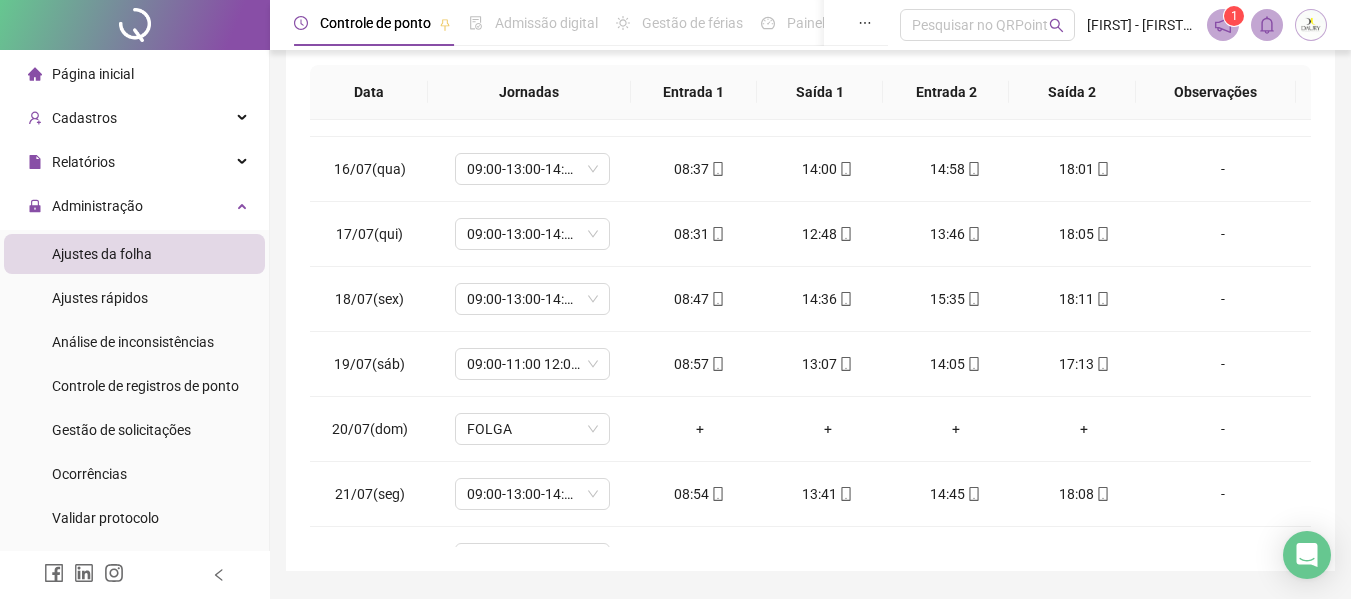 scroll, scrollTop: 400, scrollLeft: 0, axis: vertical 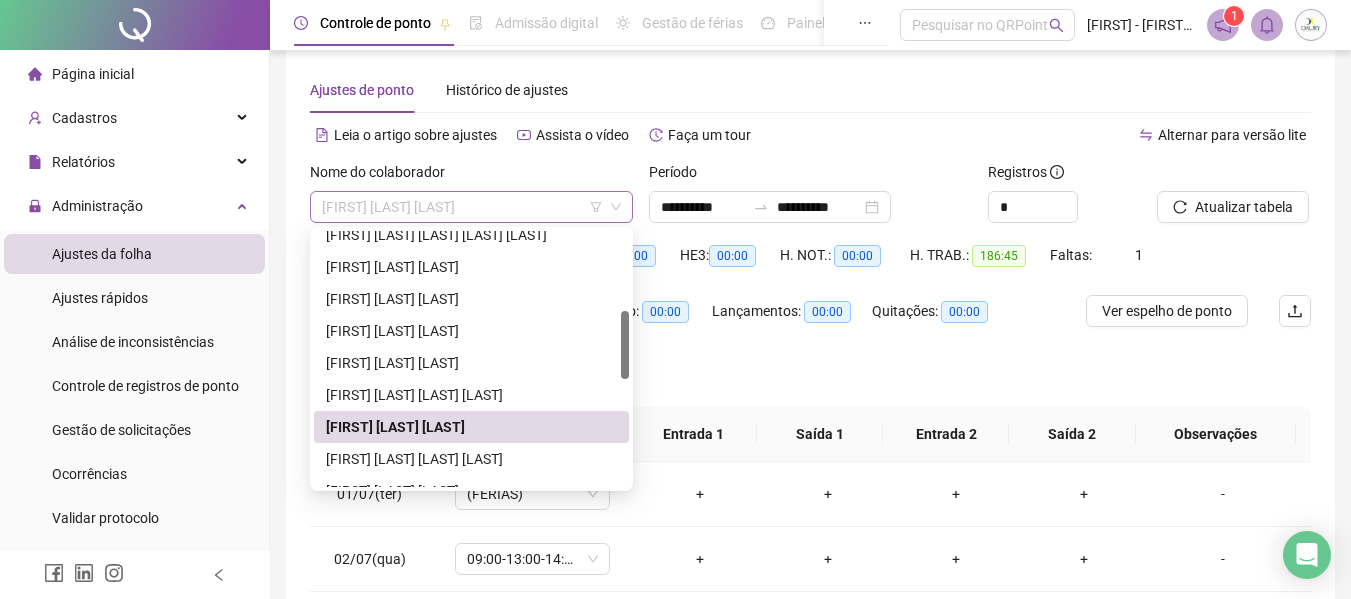 click on "[FIRST] [LAST] [LAST]" at bounding box center (471, 207) 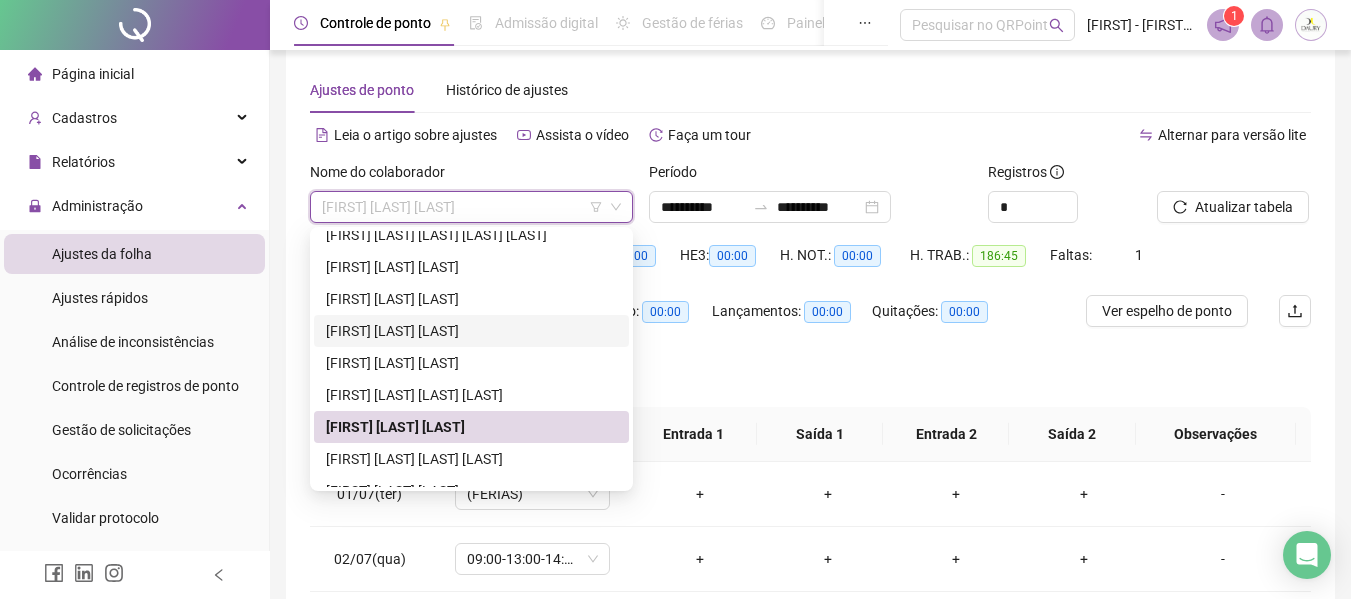 scroll, scrollTop: 200, scrollLeft: 0, axis: vertical 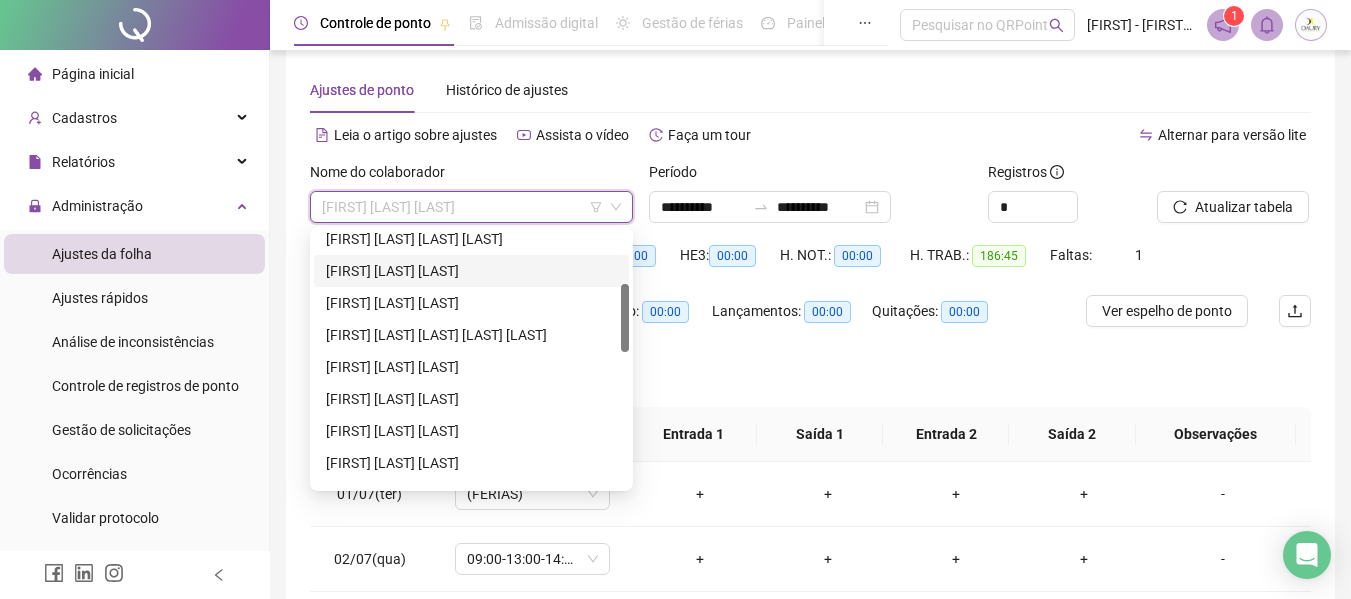 click on "[FIRST] [LAST] [LAST]" at bounding box center (471, 271) 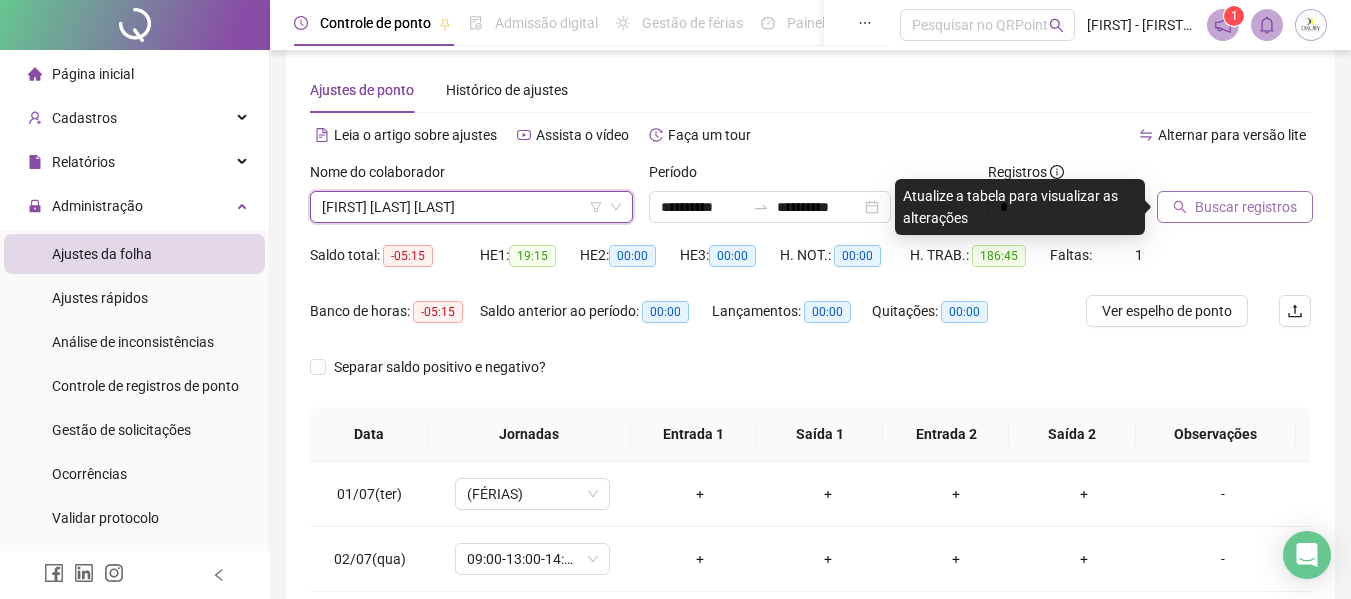 click on "Buscar registros" at bounding box center (1246, 207) 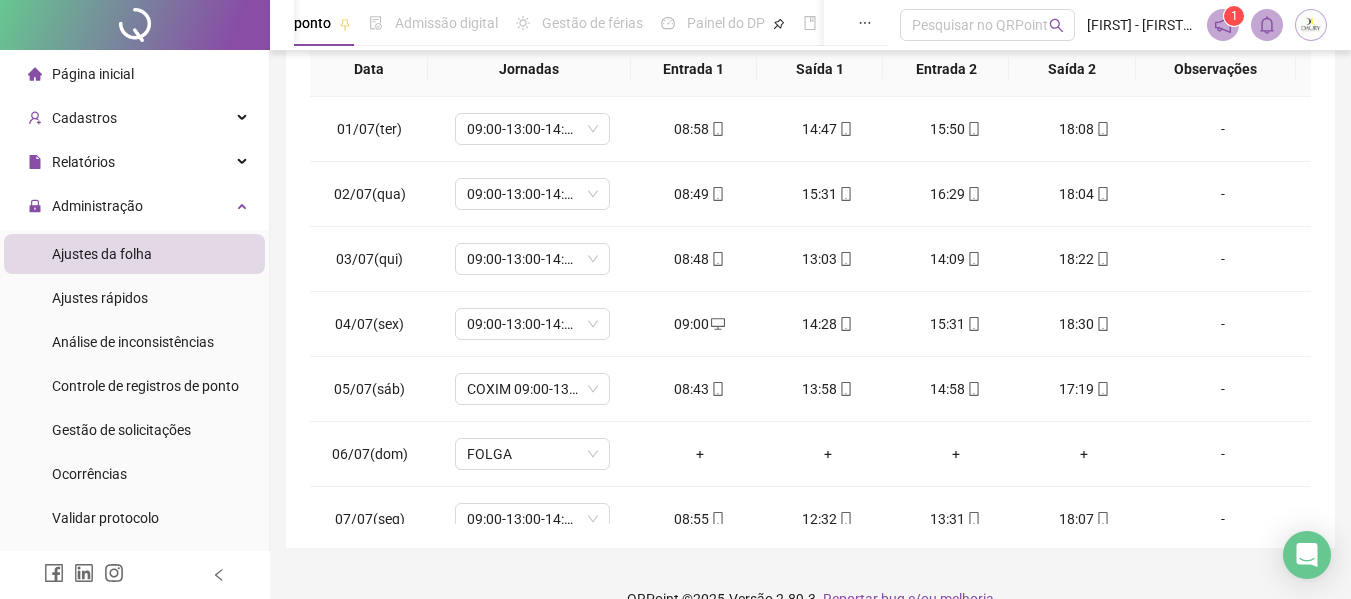 scroll, scrollTop: 423, scrollLeft: 0, axis: vertical 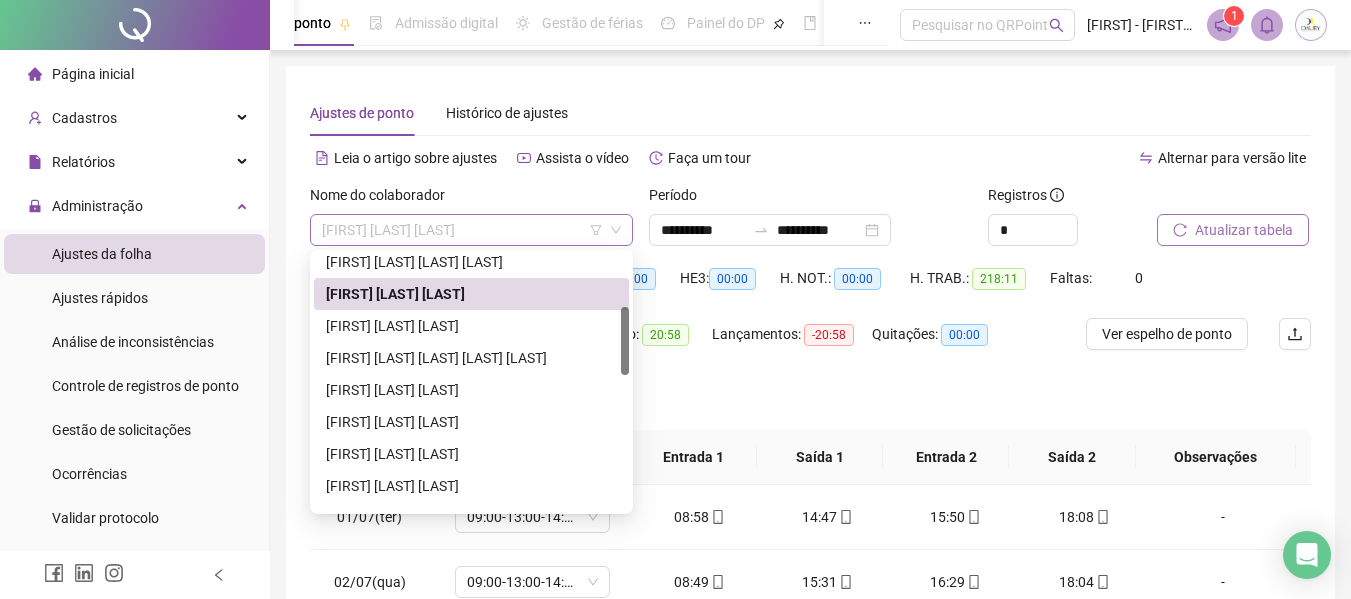 click on "[FIRST] [LAST] [LAST]" at bounding box center [471, 230] 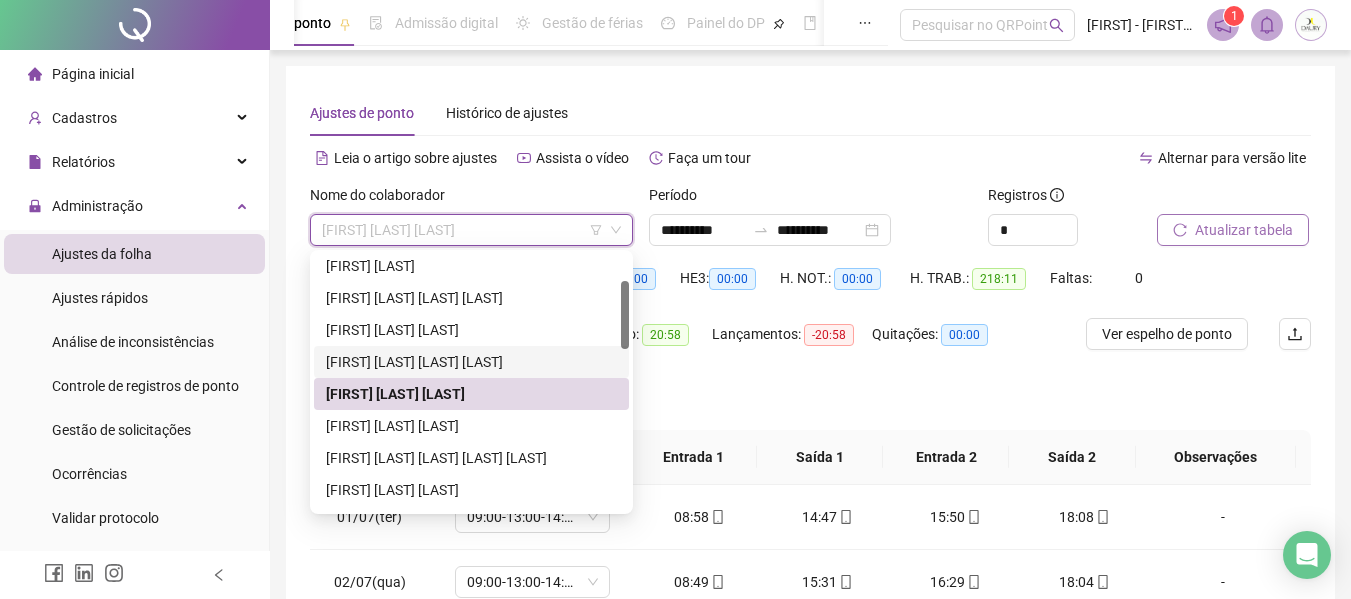 scroll, scrollTop: 300, scrollLeft: 0, axis: vertical 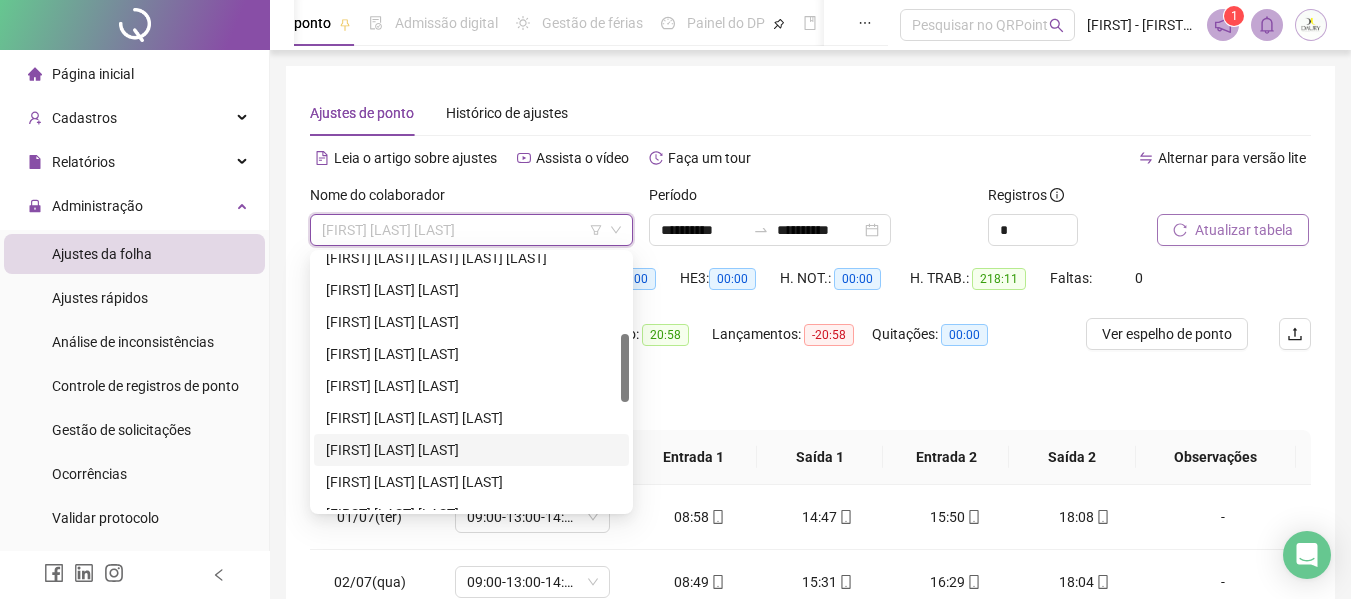 click on "[FIRST] [LAST] [LAST]" at bounding box center [471, 450] 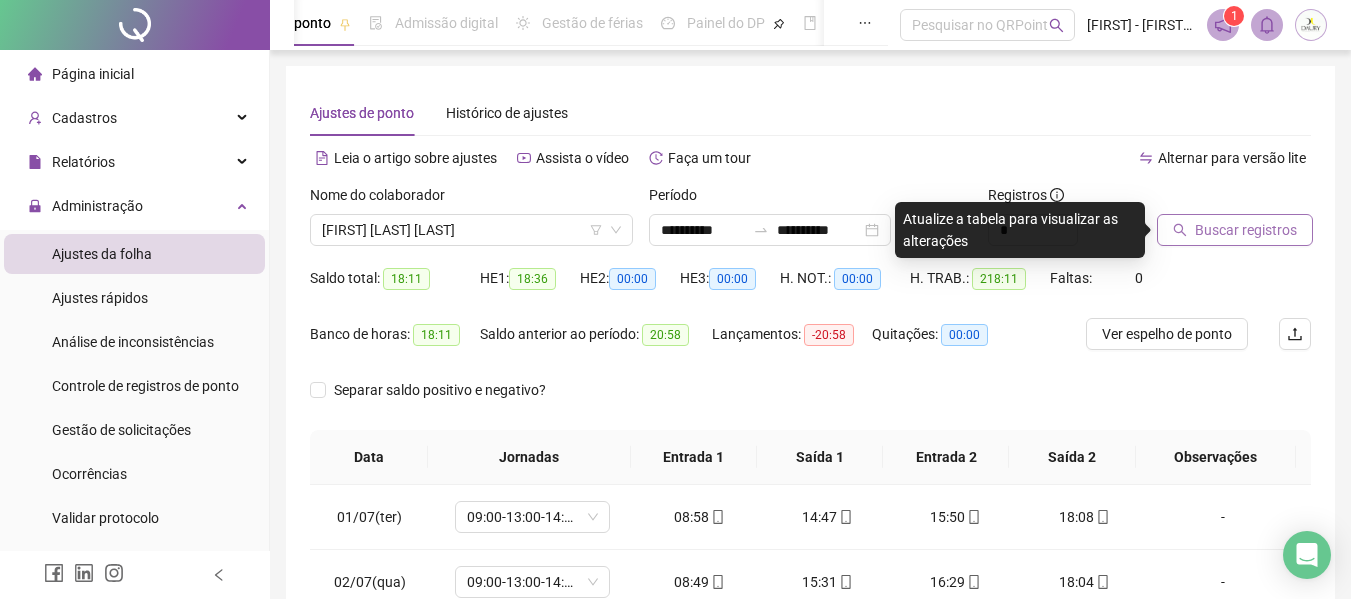 click on "Buscar registros" at bounding box center (1246, 230) 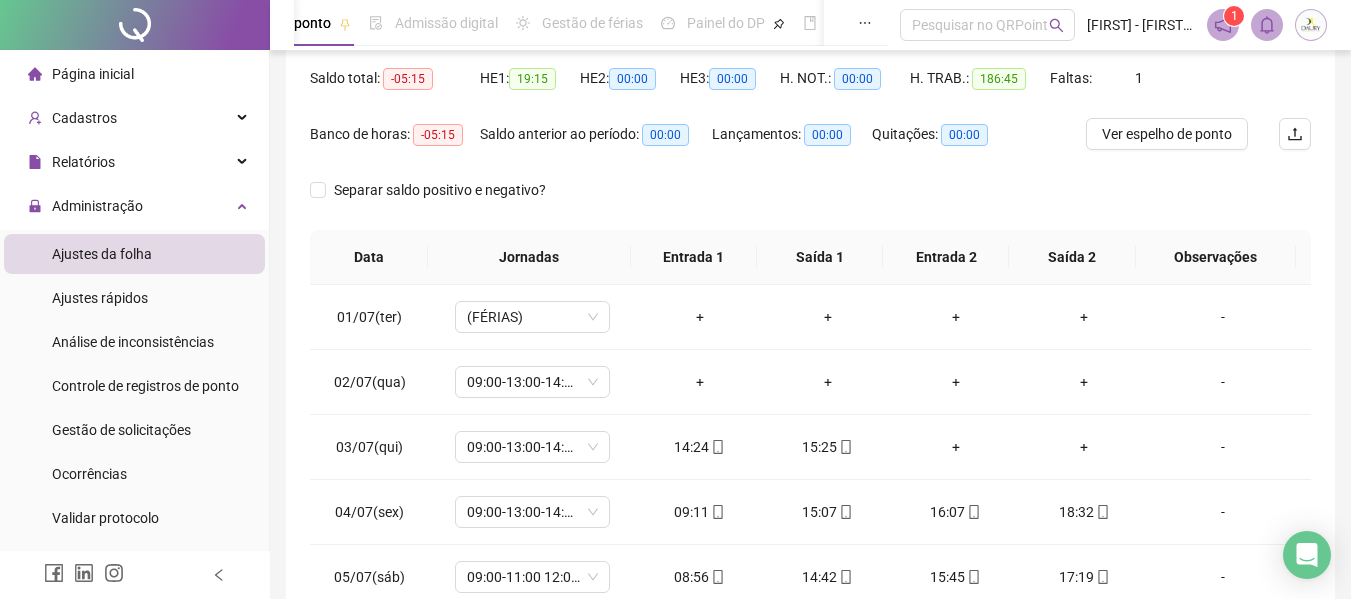 scroll, scrollTop: 300, scrollLeft: 0, axis: vertical 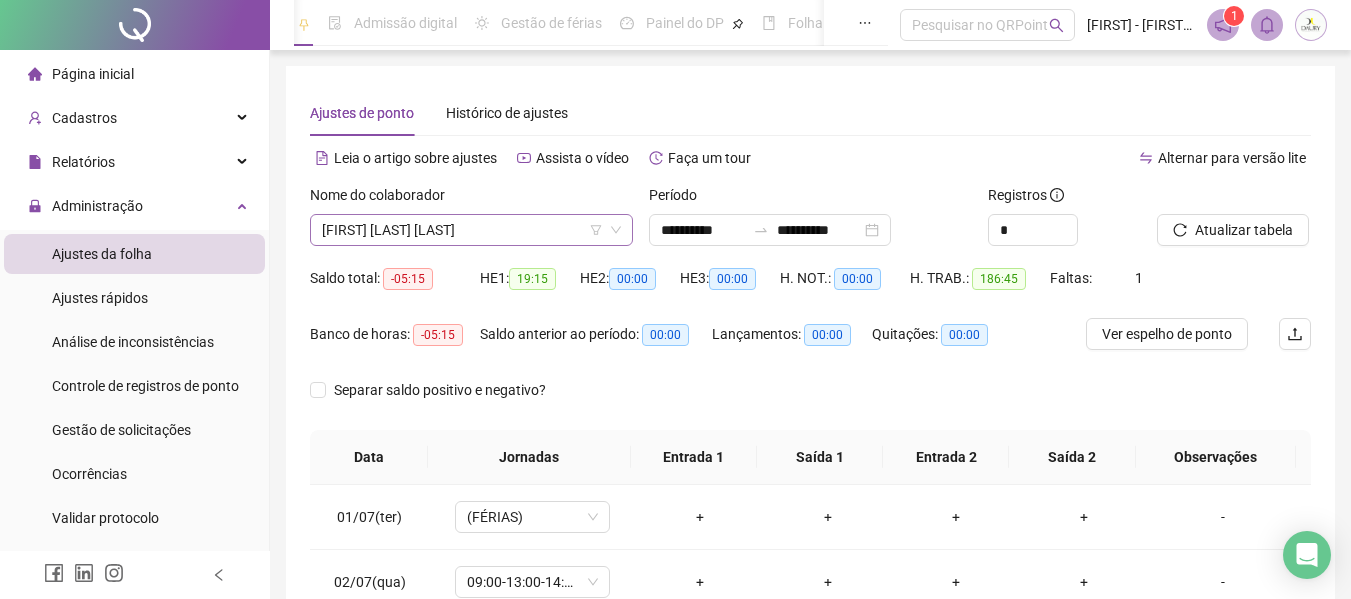 click on "[FIRST] [LAST] [LAST]" at bounding box center [471, 230] 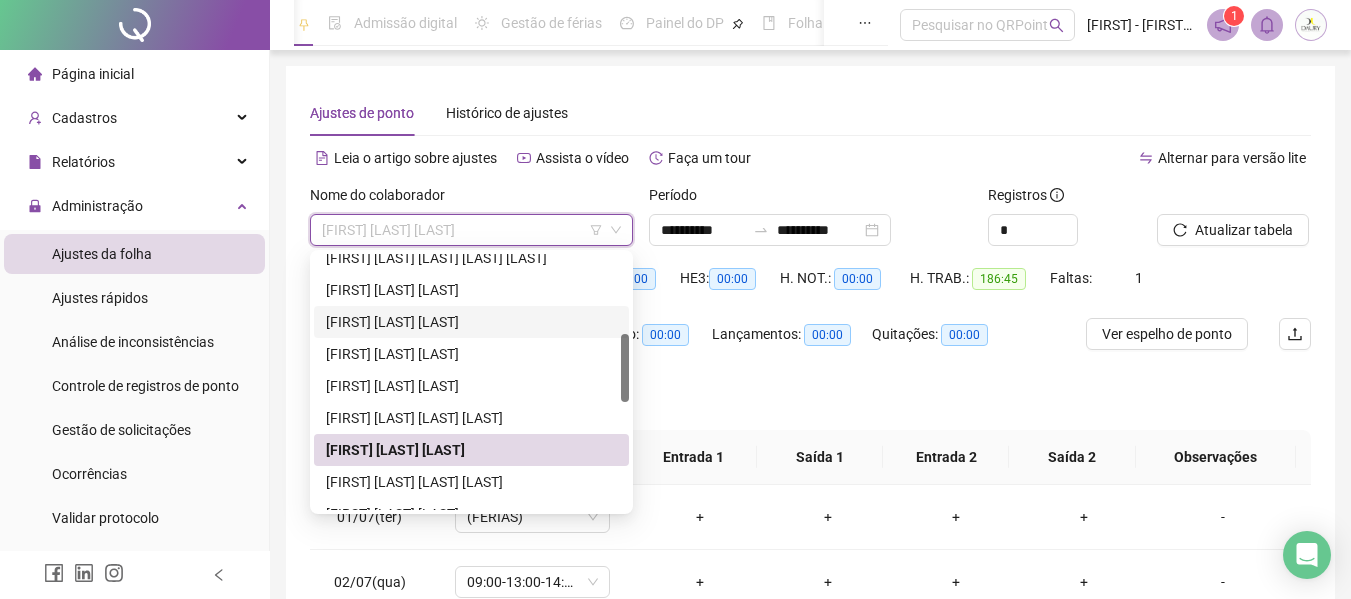 scroll, scrollTop: 200, scrollLeft: 0, axis: vertical 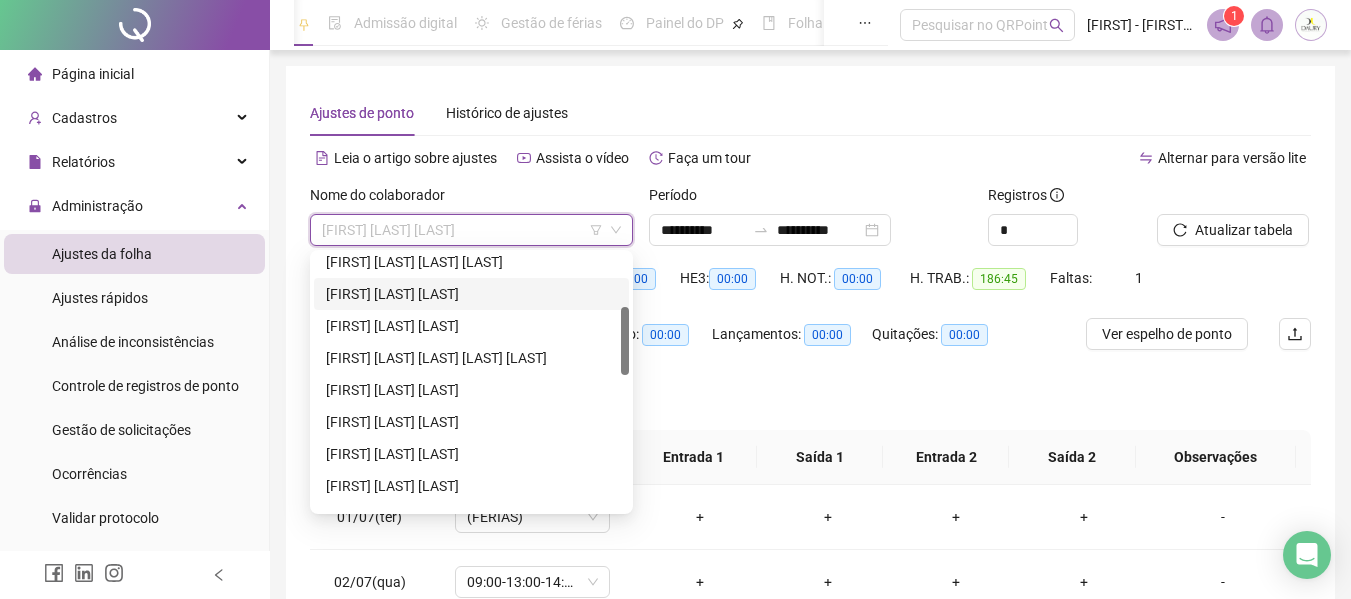 click on "[FIRST] [LAST] [LAST]" at bounding box center (471, 294) 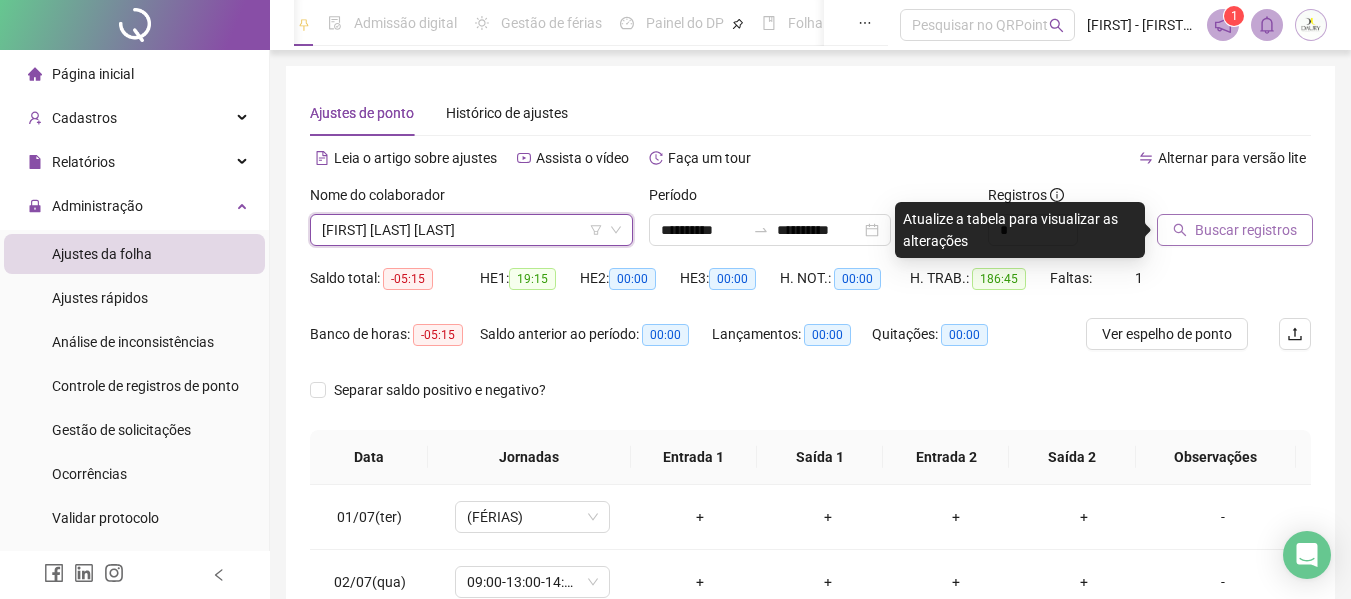 click on "Buscar registros" at bounding box center [1246, 230] 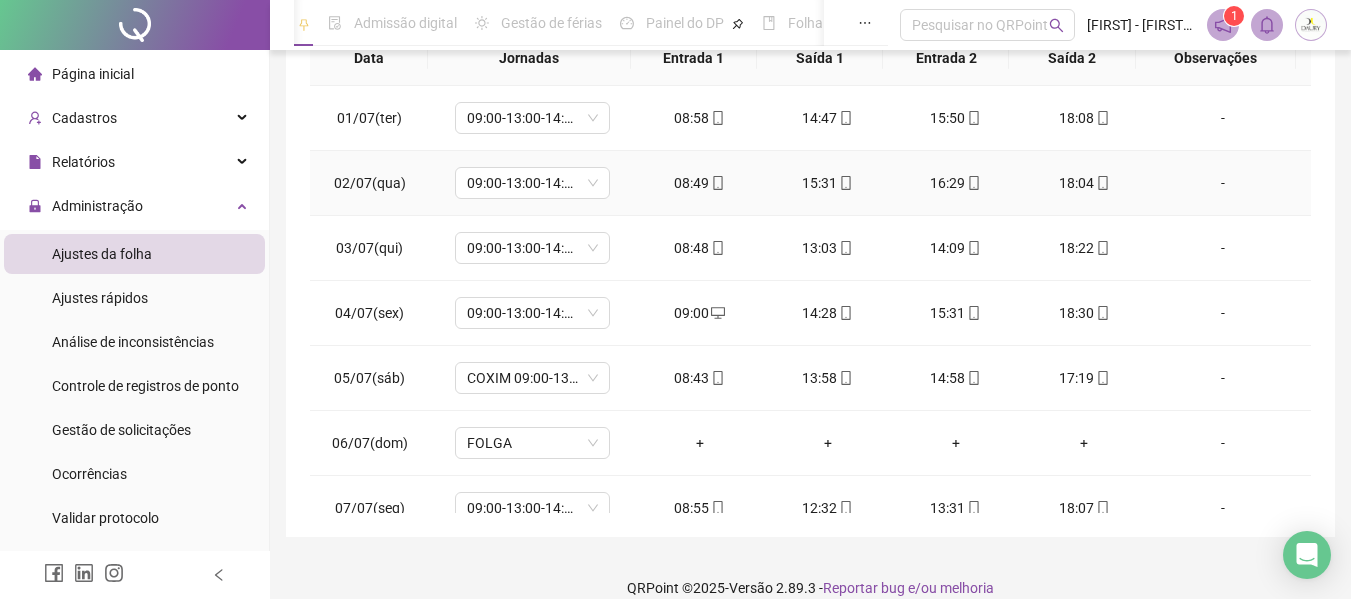 scroll, scrollTop: 400, scrollLeft: 0, axis: vertical 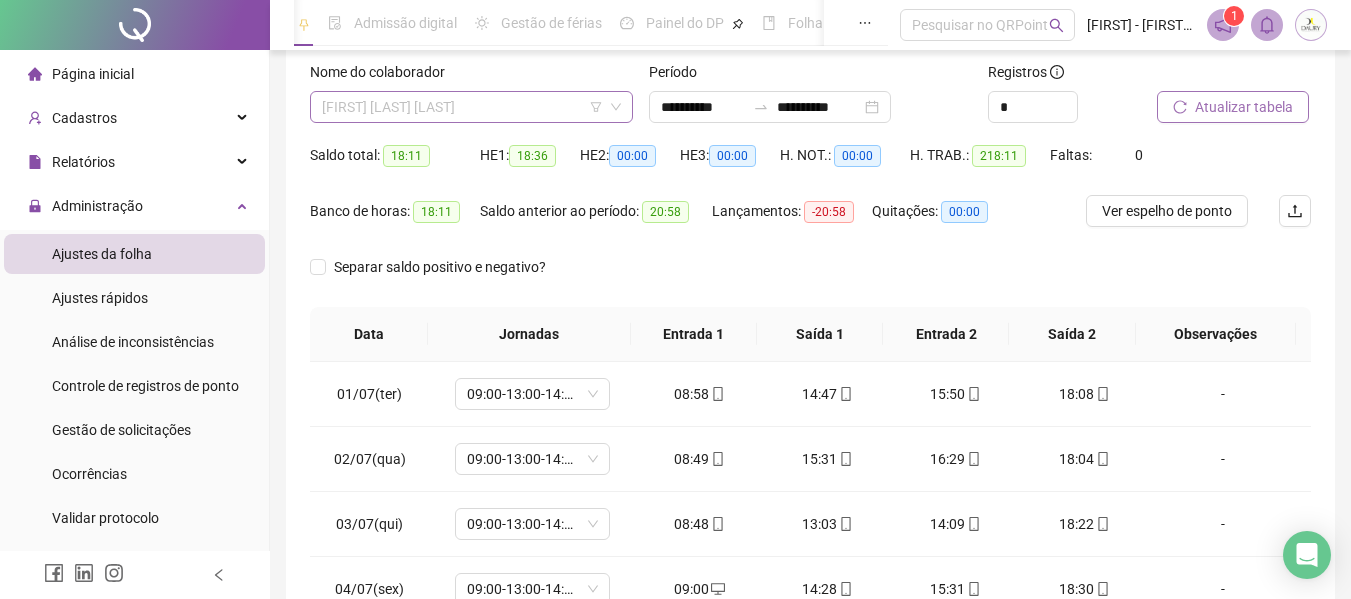 click on "[FIRST] [LAST] [LAST]" at bounding box center (471, 107) 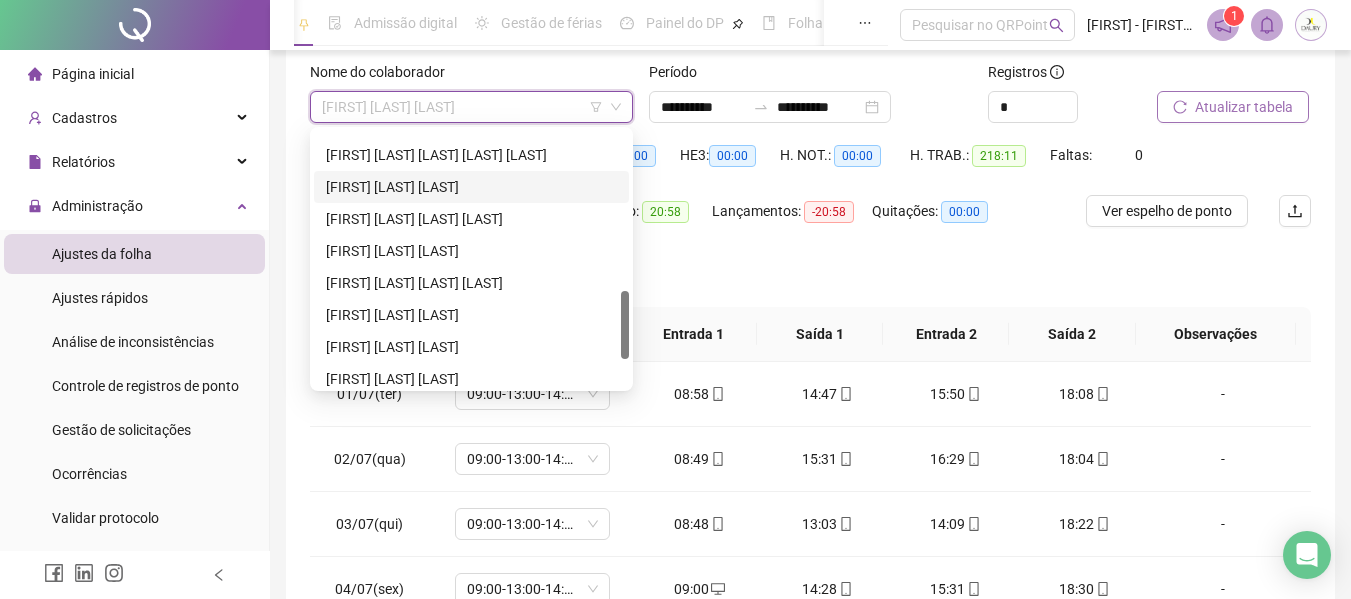 scroll, scrollTop: 700, scrollLeft: 0, axis: vertical 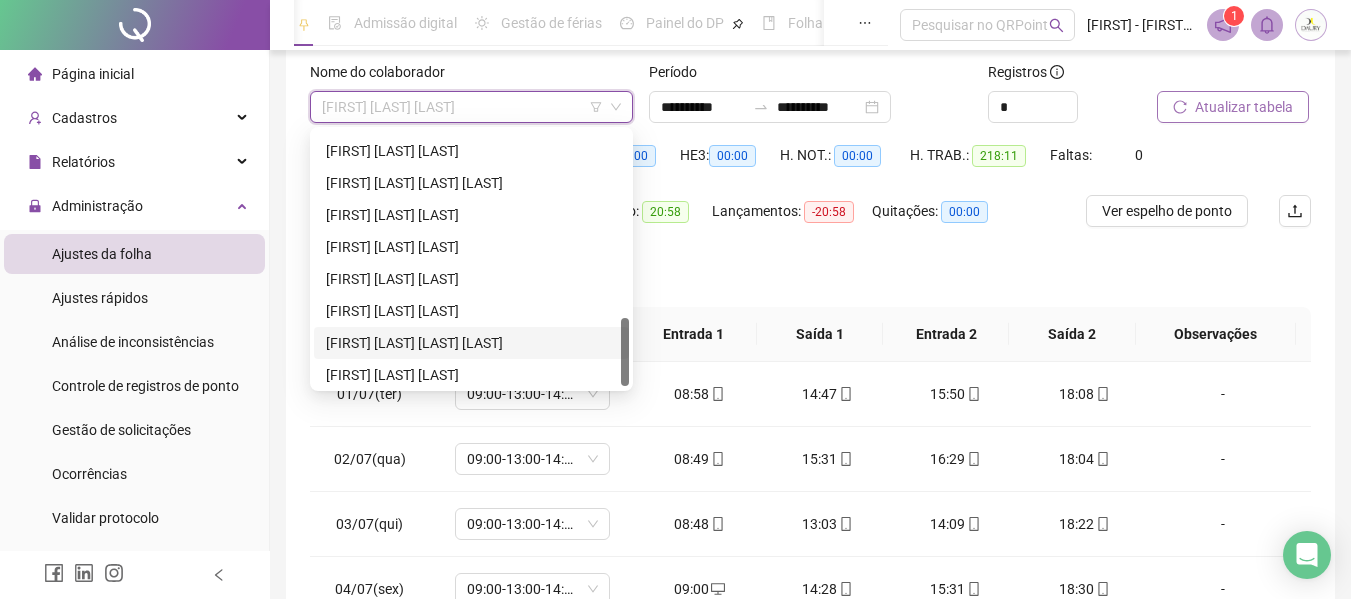 click on "[FIRST] [LAST] [LAST] [LAST]" at bounding box center [471, 343] 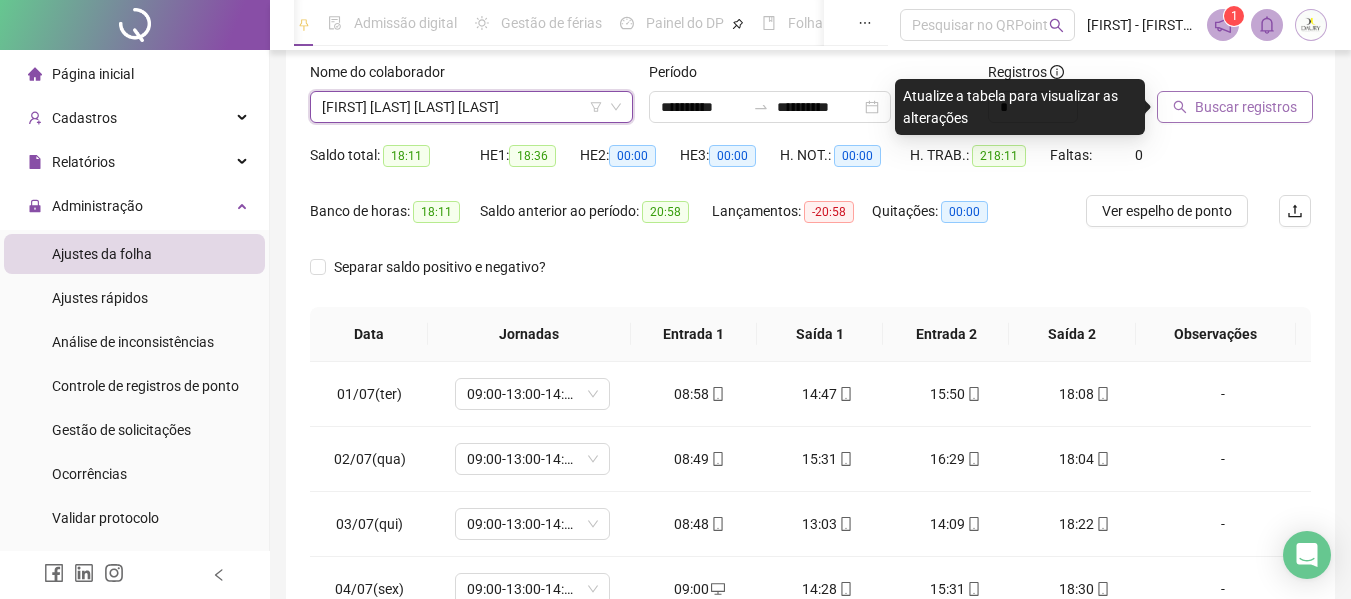 click on "Buscar registros" at bounding box center (1246, 107) 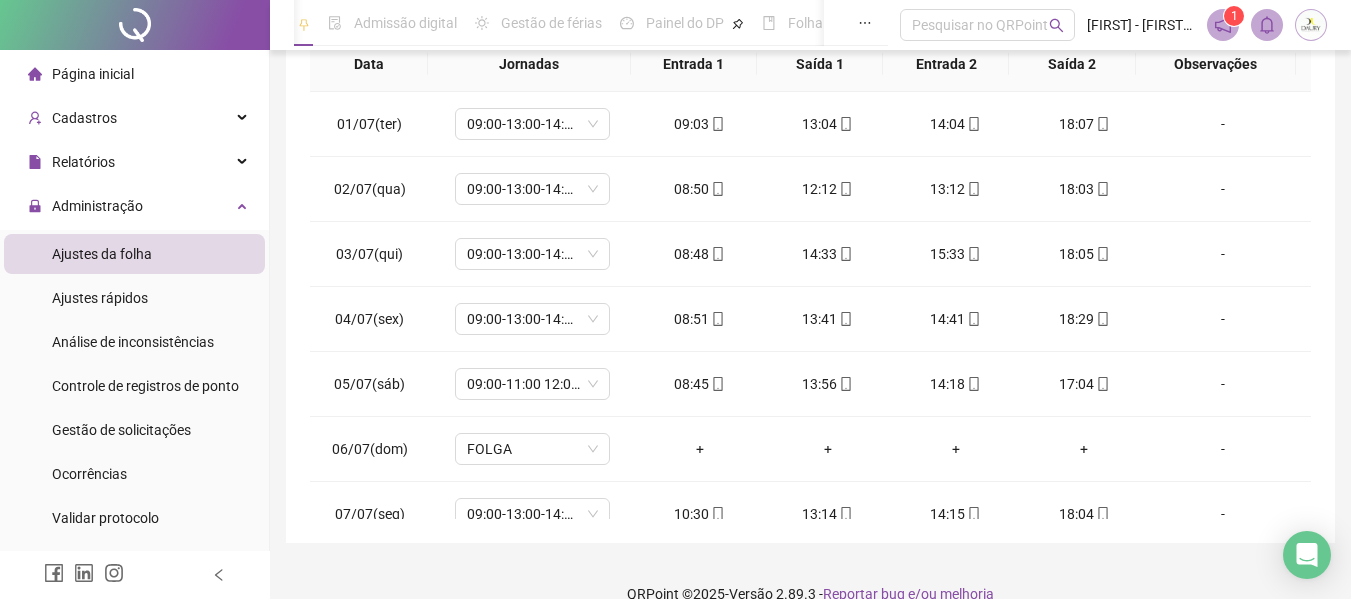 scroll, scrollTop: 423, scrollLeft: 0, axis: vertical 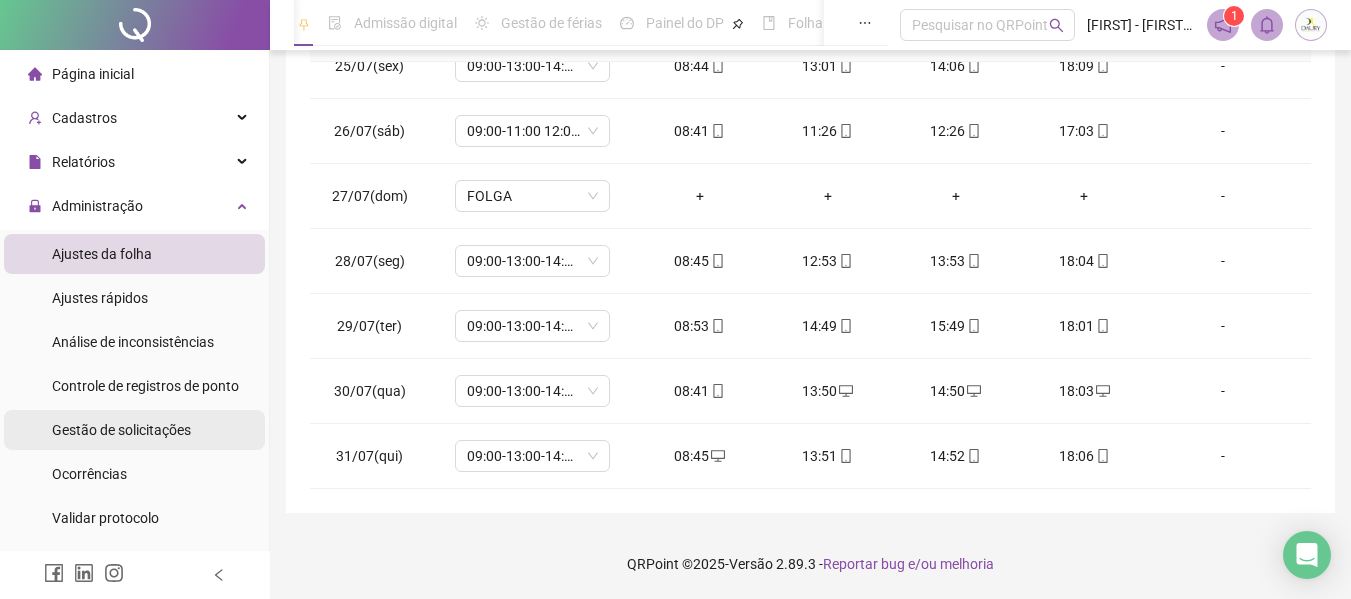 click on "Gestão de solicitações" at bounding box center (121, 430) 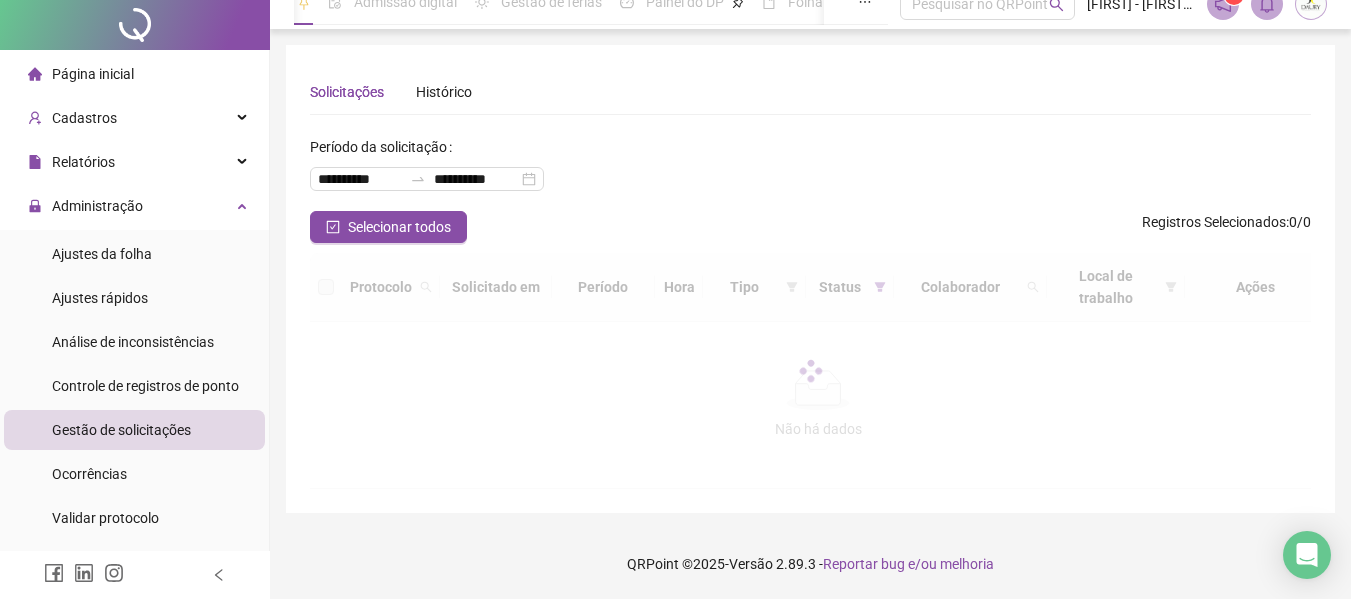 scroll, scrollTop: 0, scrollLeft: 0, axis: both 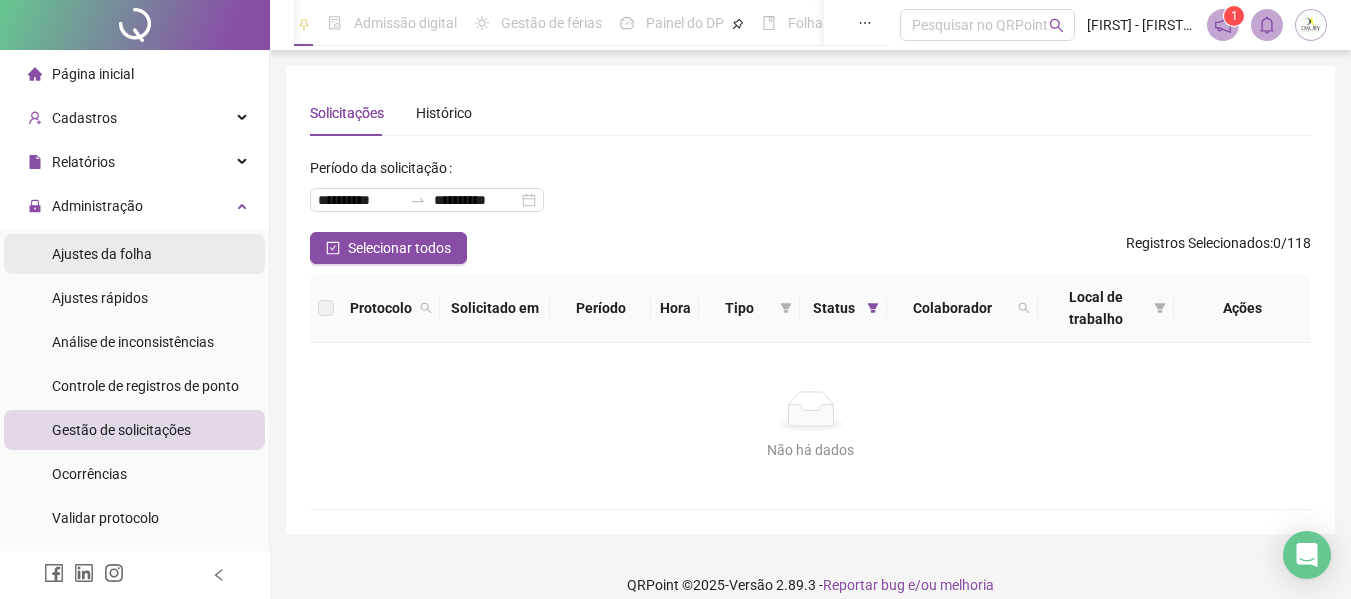click on "Ajustes da folha" at bounding box center [102, 254] 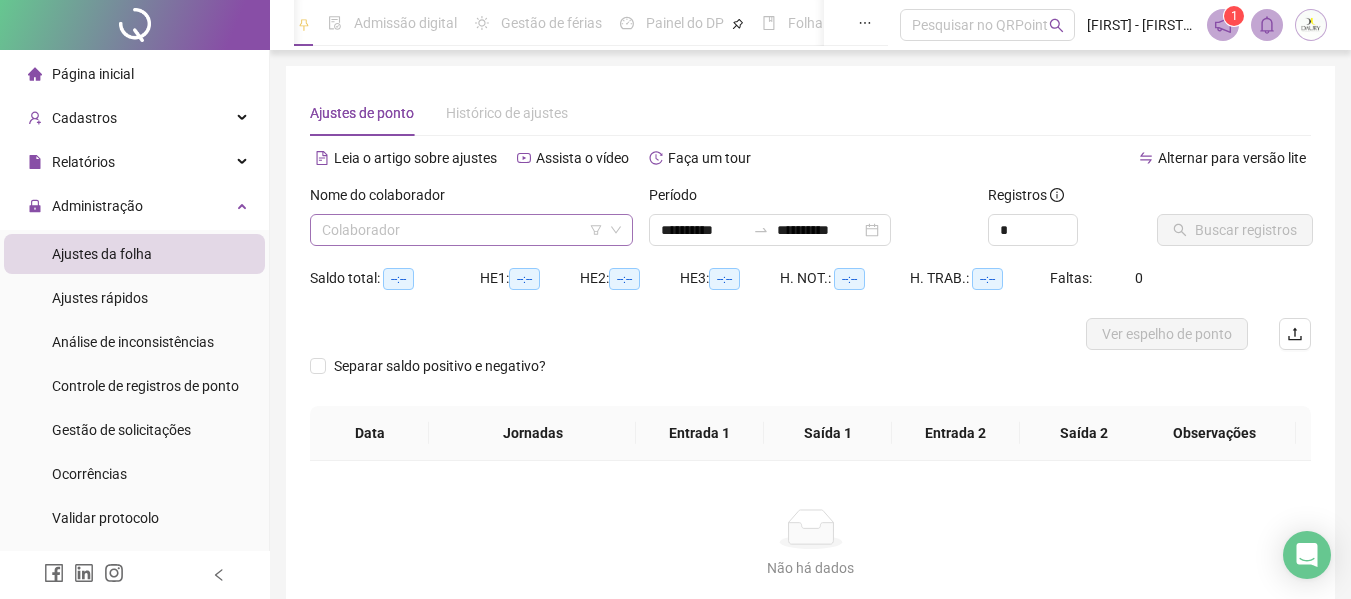 click at bounding box center [462, 230] 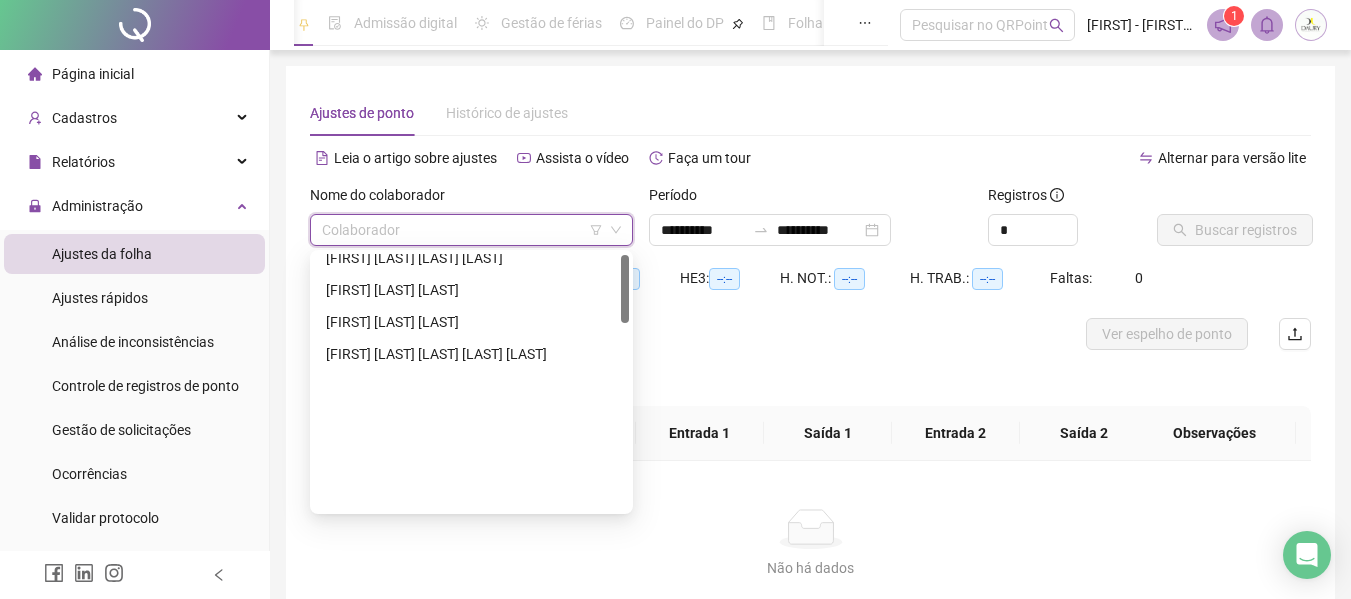 scroll, scrollTop: 0, scrollLeft: 0, axis: both 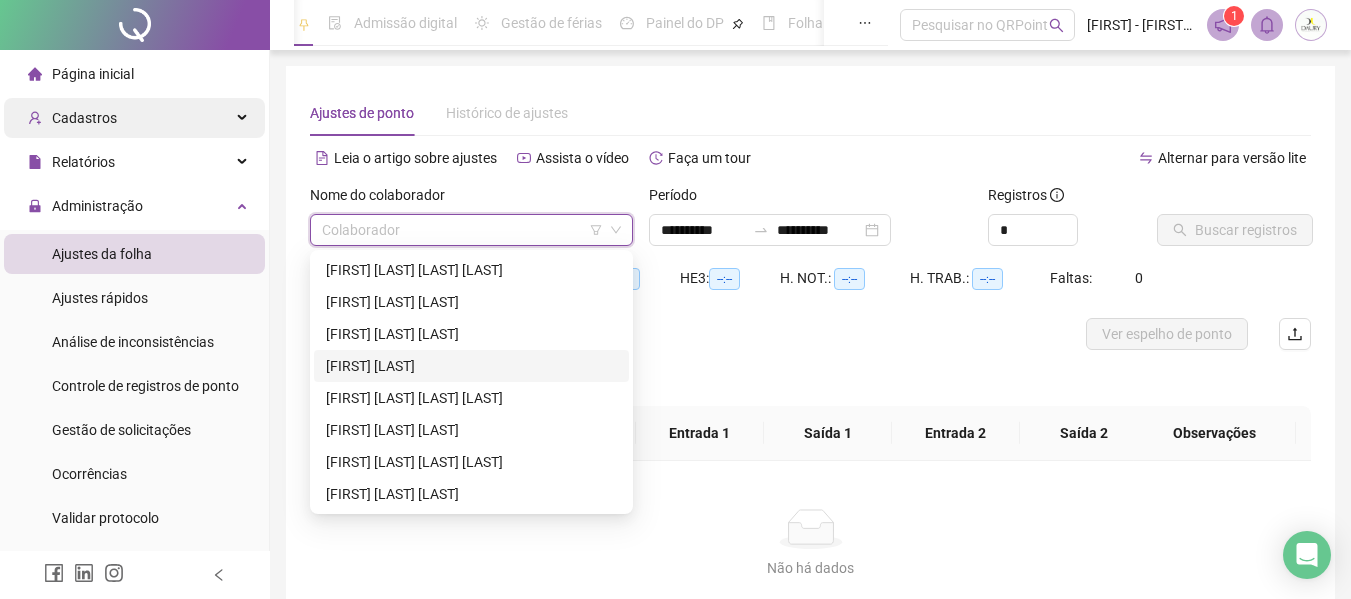 click on "Cadastros" at bounding box center (134, 118) 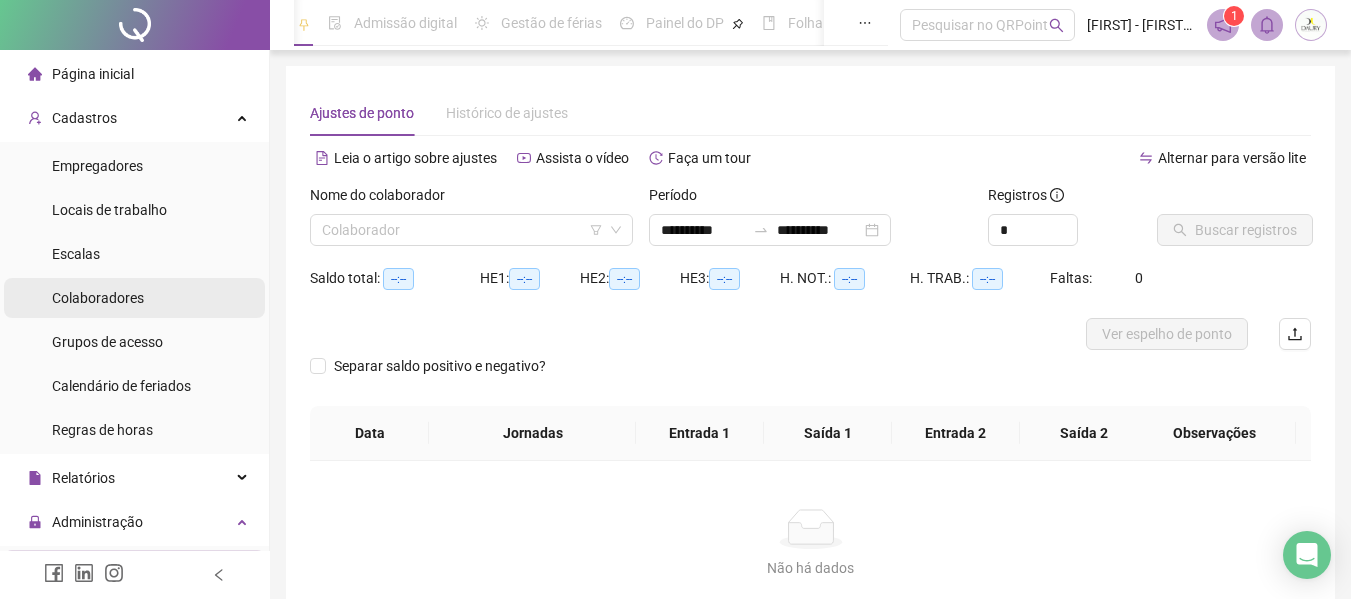 click on "Colaboradores" at bounding box center [134, 298] 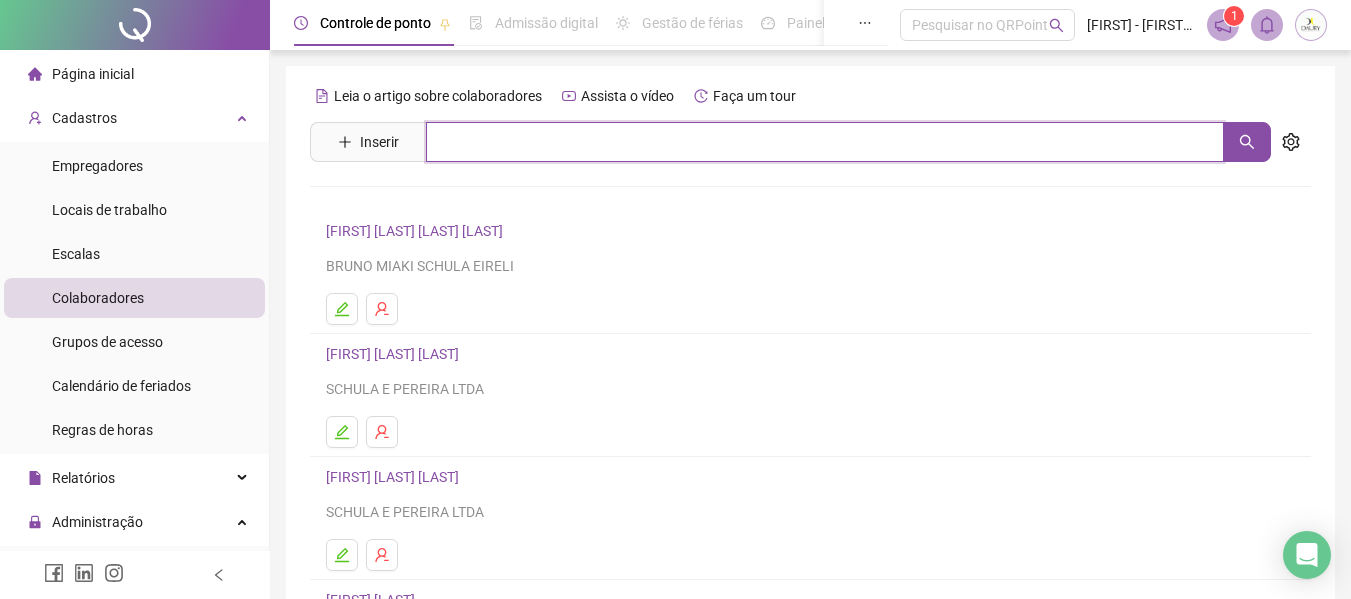 click at bounding box center (825, 142) 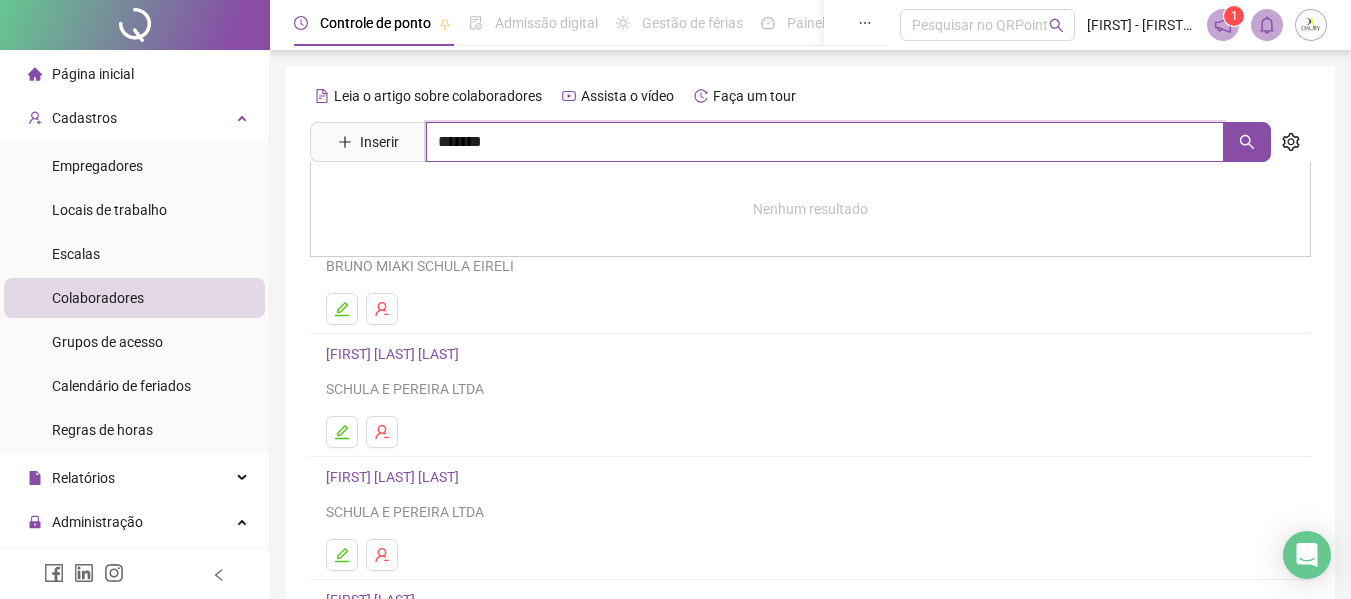 type on "*******" 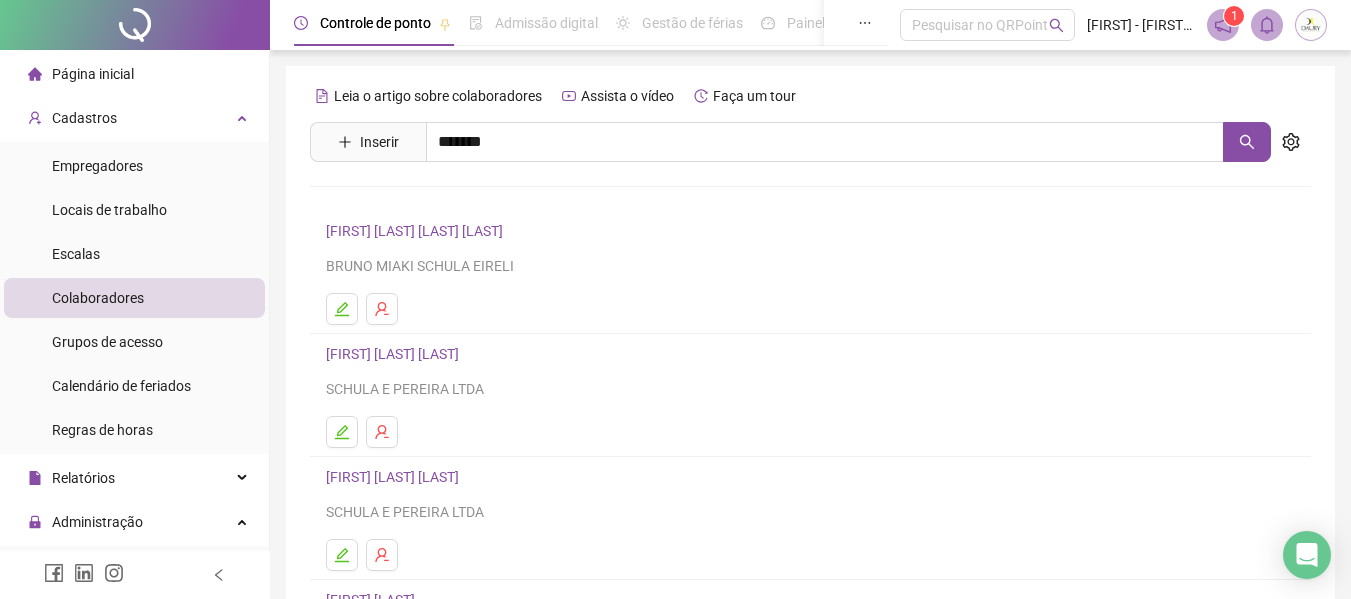 drag, startPoint x: 558, startPoint y: 199, endPoint x: 550, endPoint y: 208, distance: 12.0415945 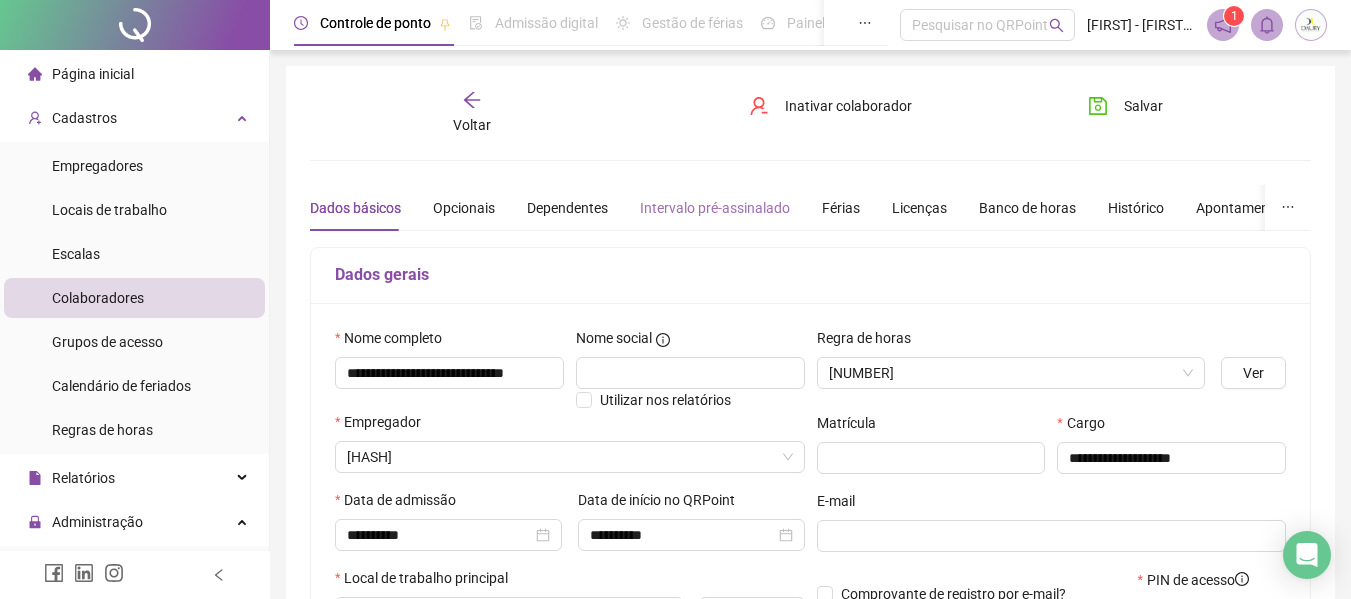 type on "**********" 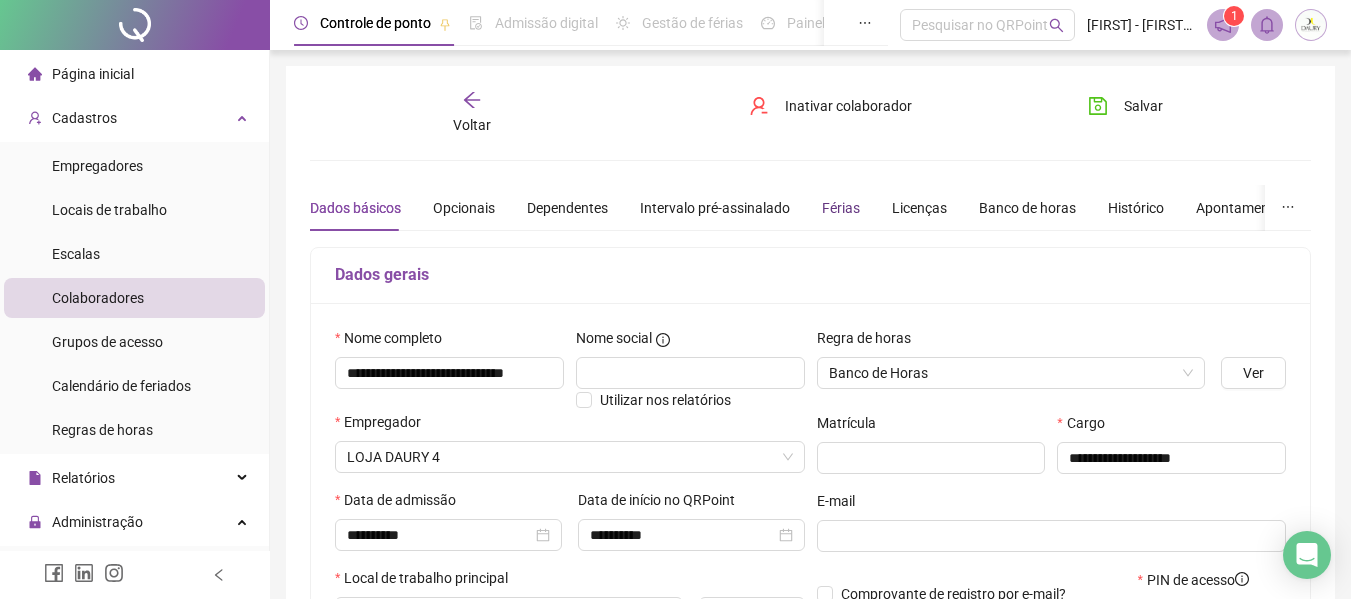 click on "Férias" at bounding box center (841, 208) 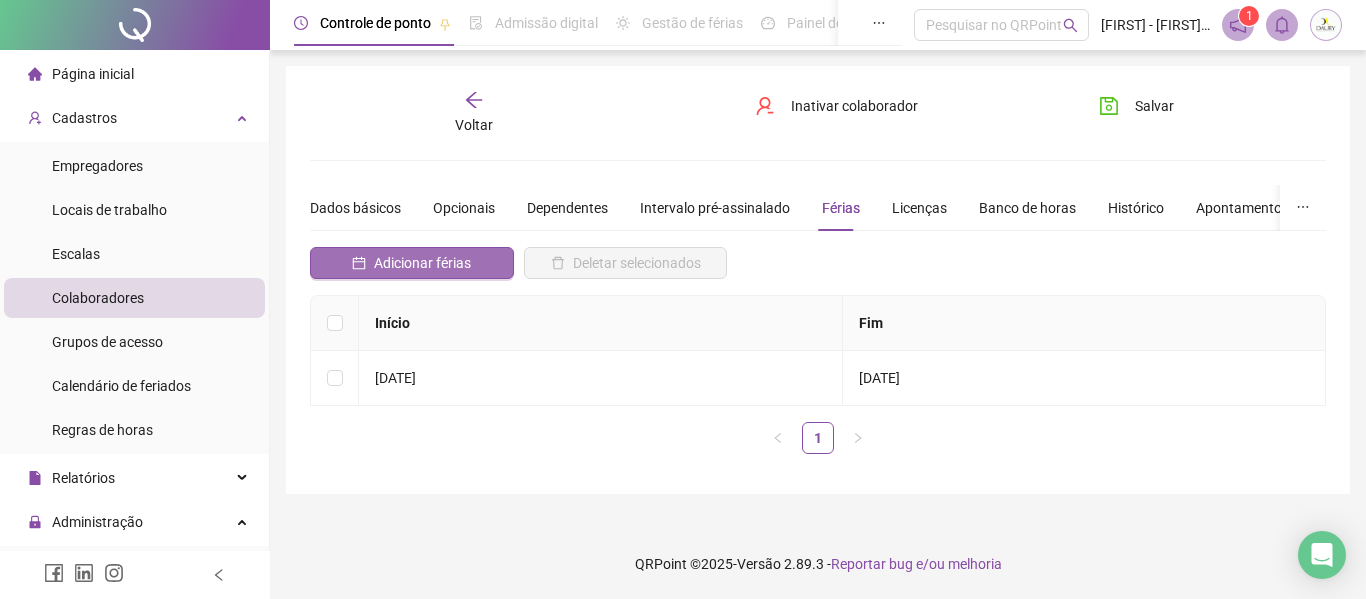 click on "Adicionar férias" at bounding box center (422, 263) 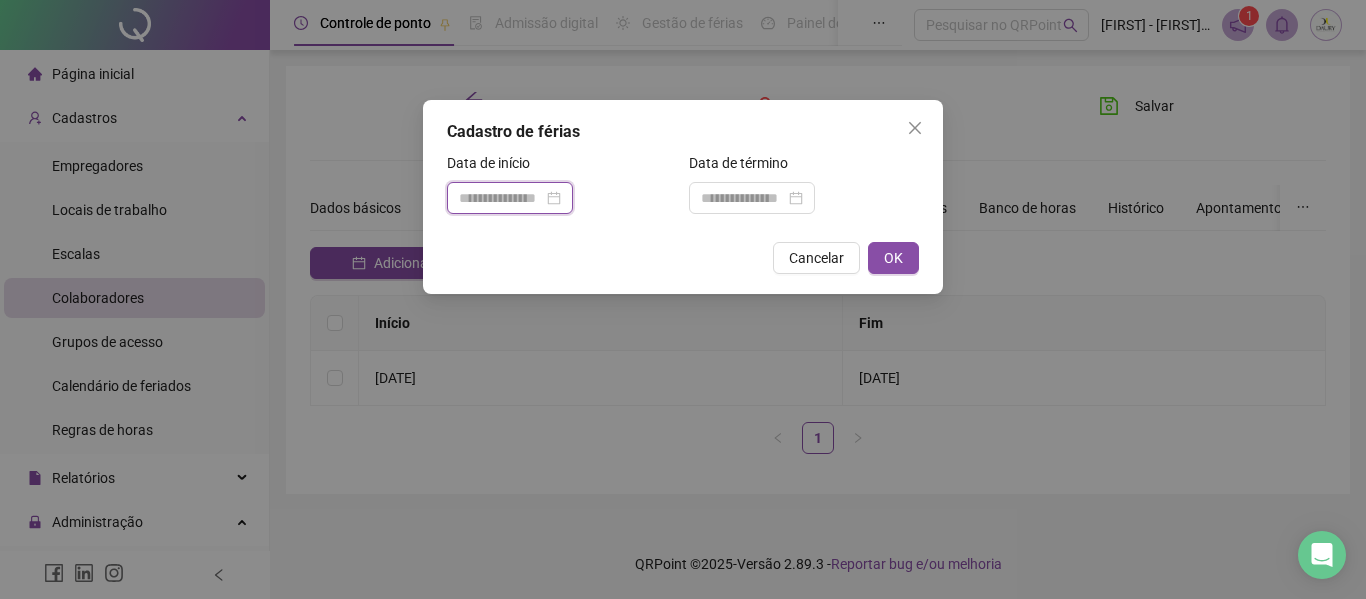 click at bounding box center (501, 198) 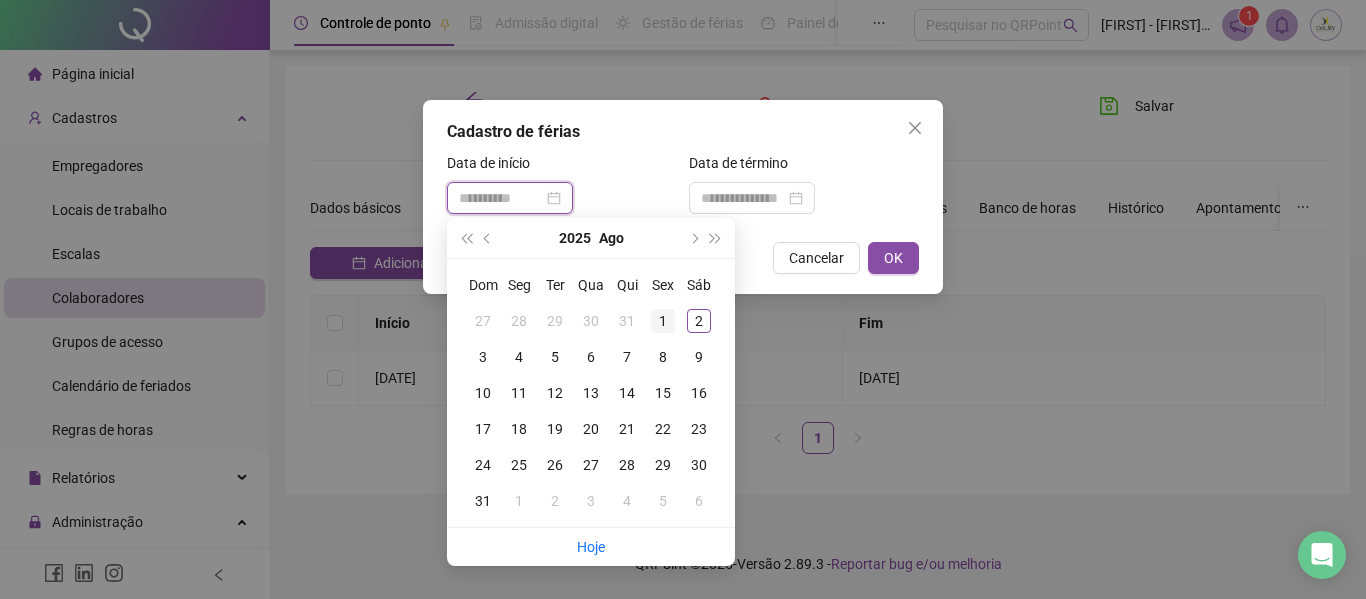 type on "**********" 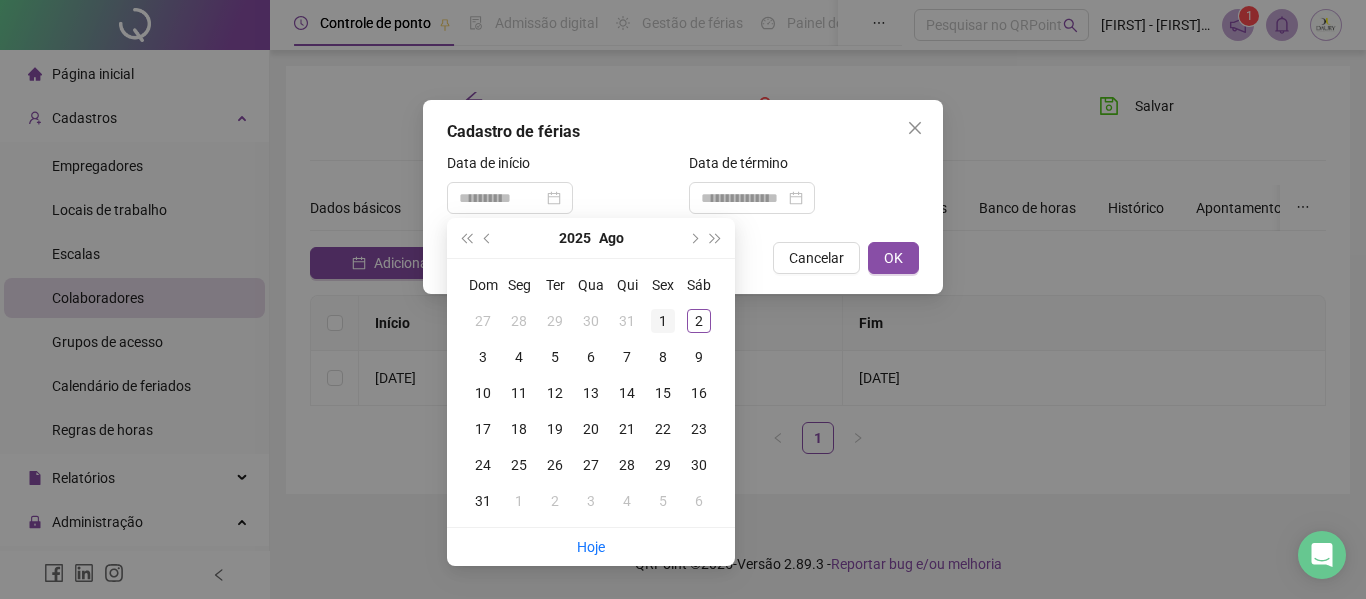 click on "1" at bounding box center [663, 321] 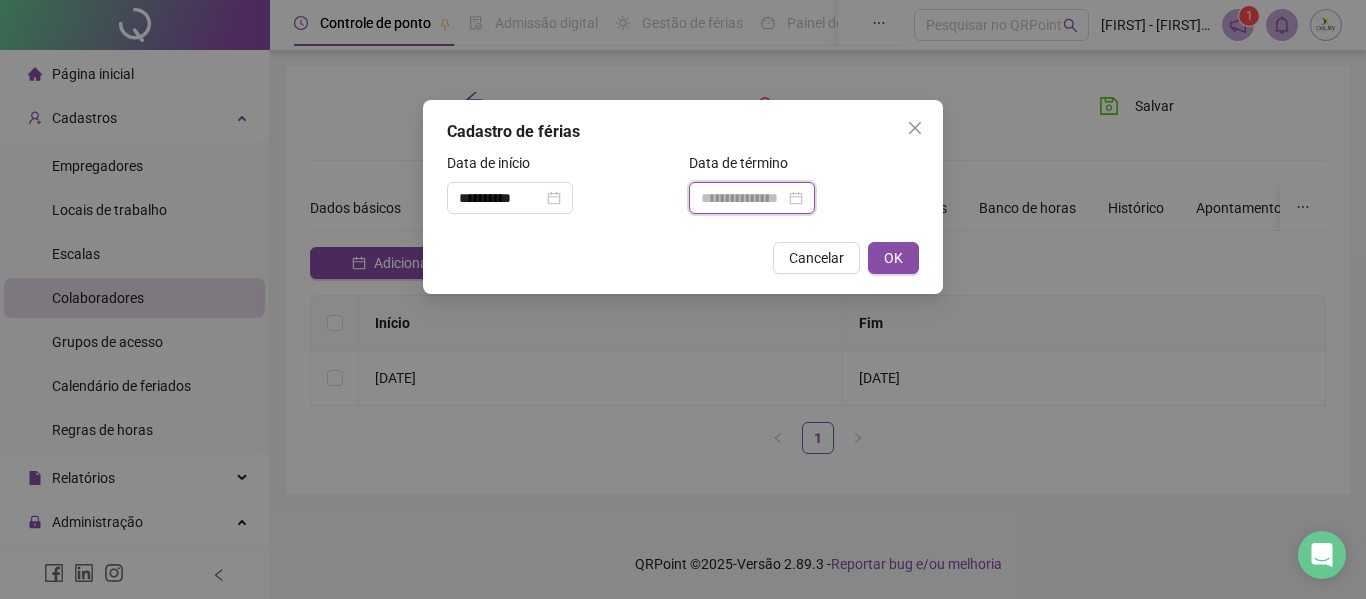 click at bounding box center (743, 198) 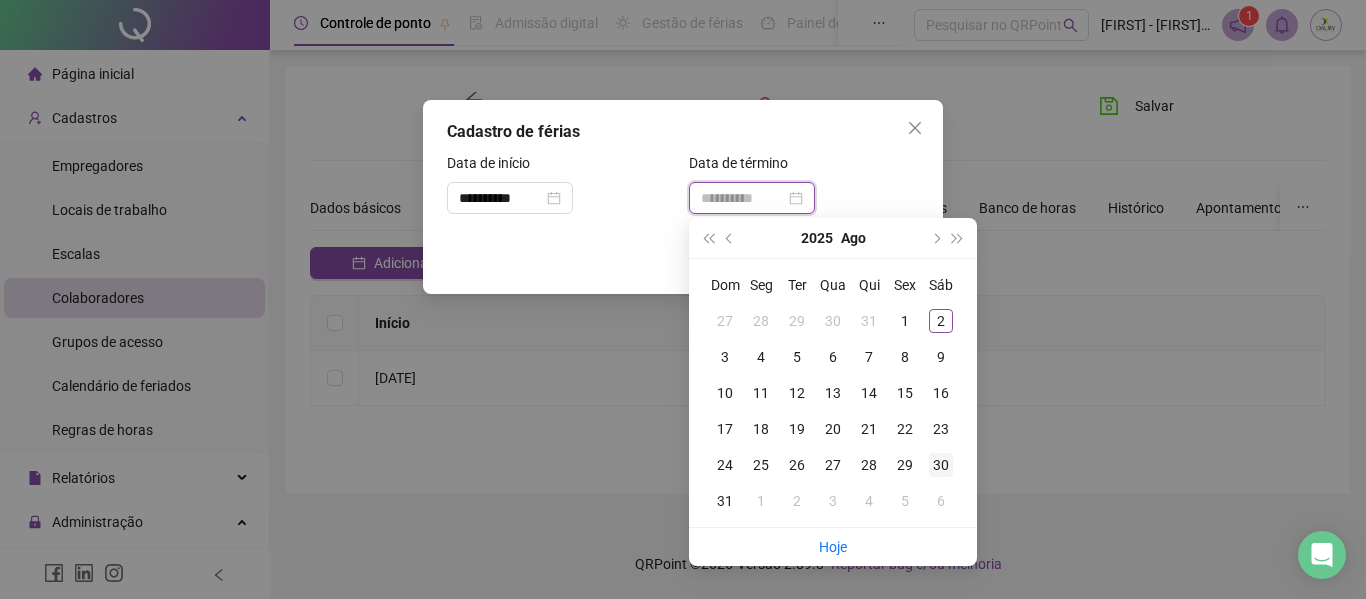 type on "**********" 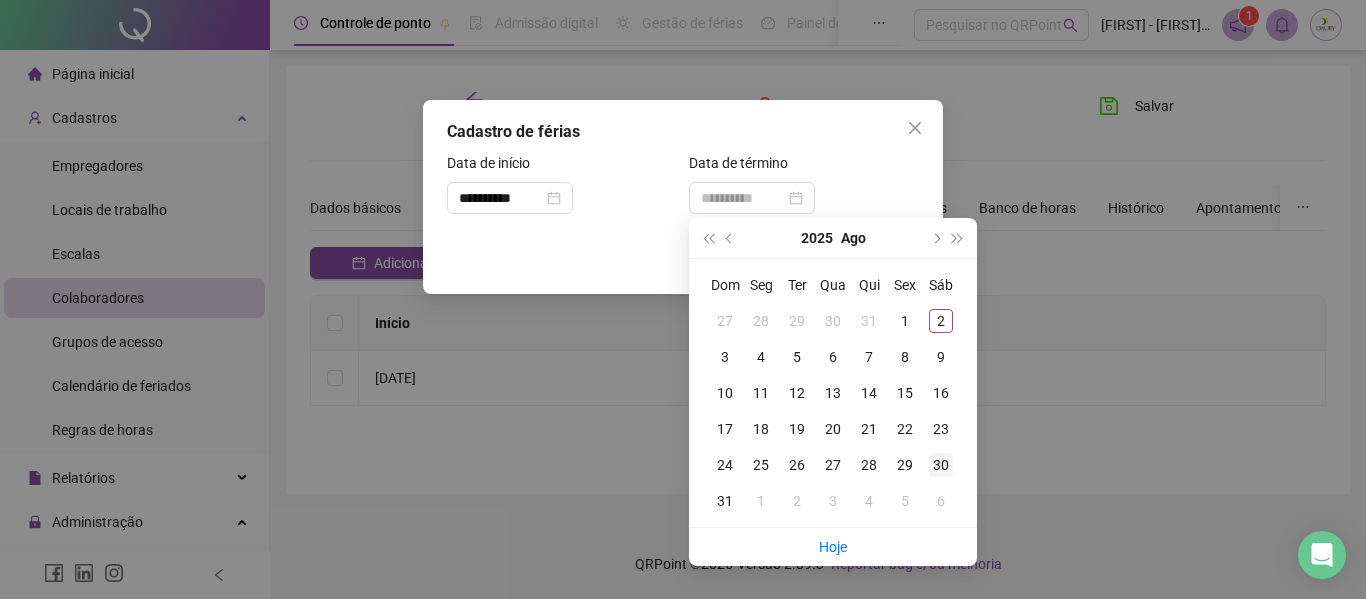 click on "30" at bounding box center (941, 465) 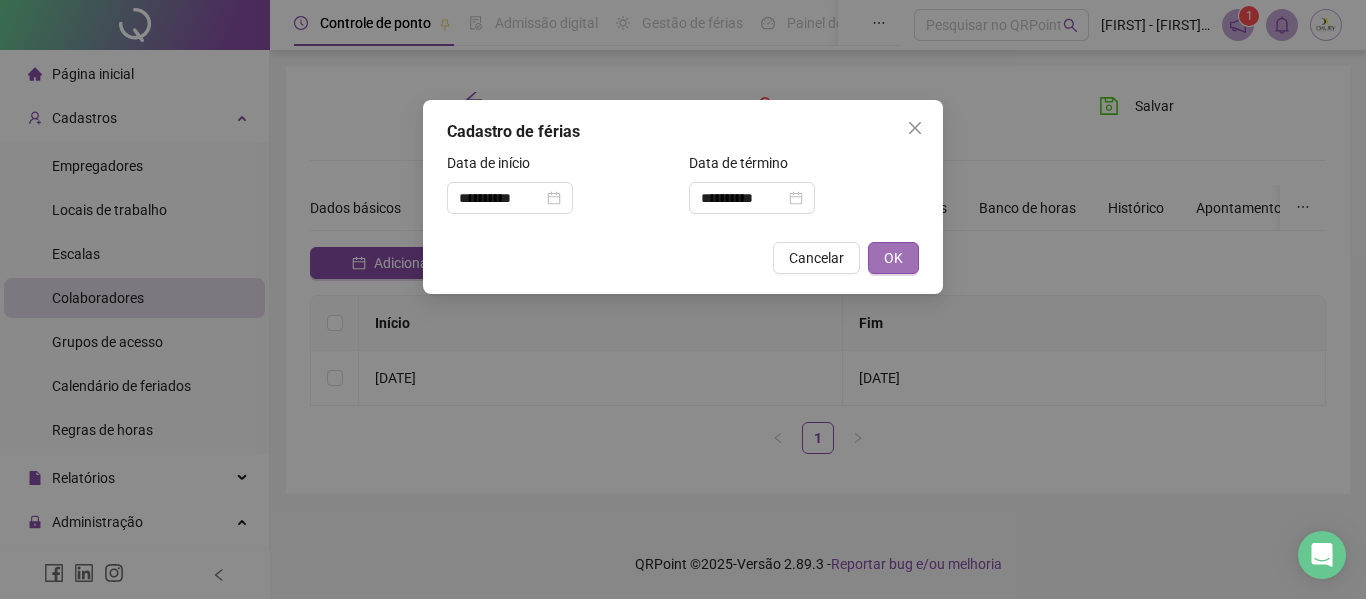 click on "OK" at bounding box center [893, 258] 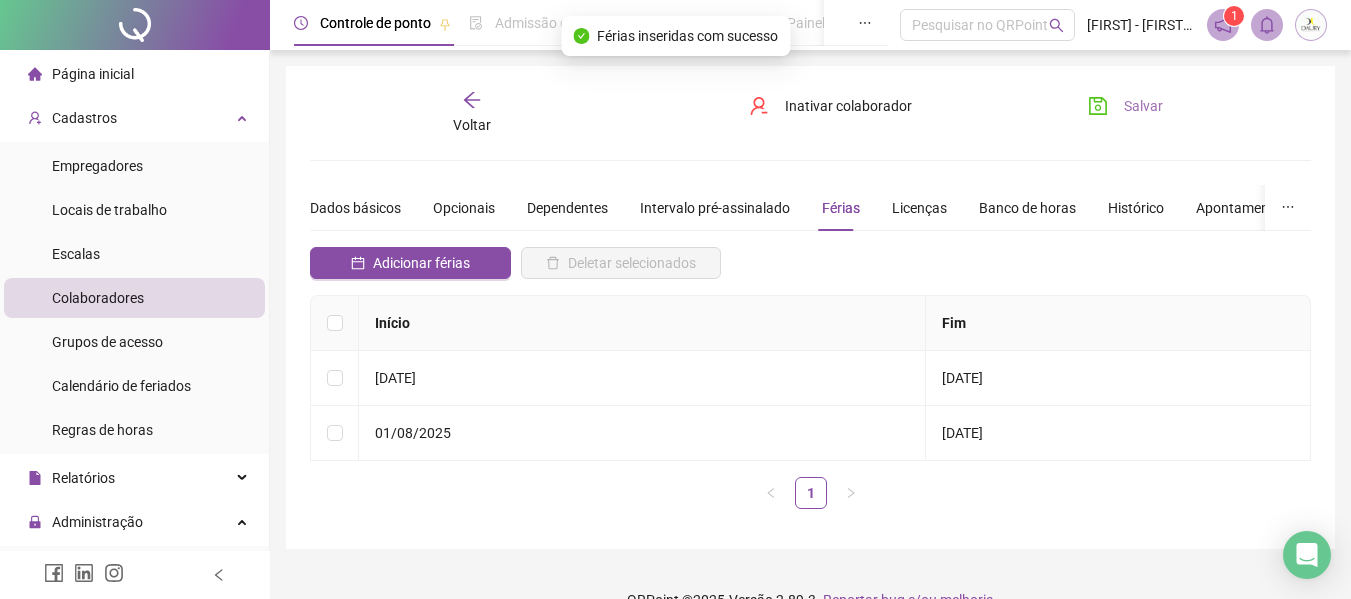 click on "Salvar" at bounding box center (1125, 106) 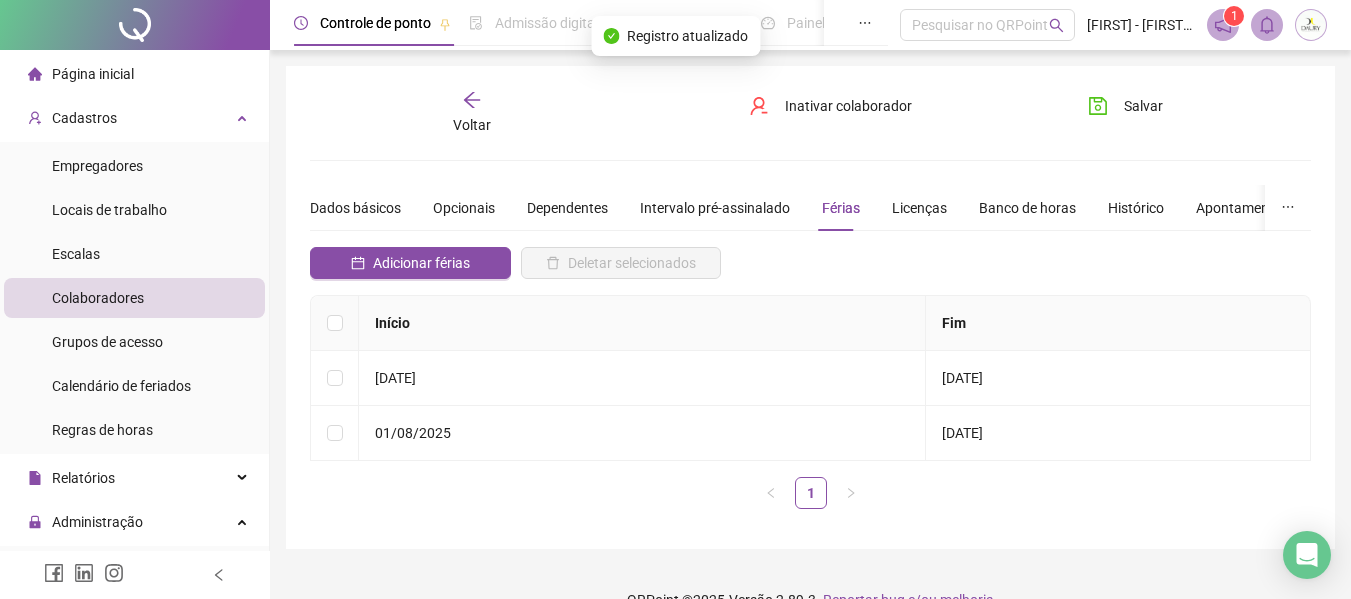 click on "Página inicial" at bounding box center (93, 74) 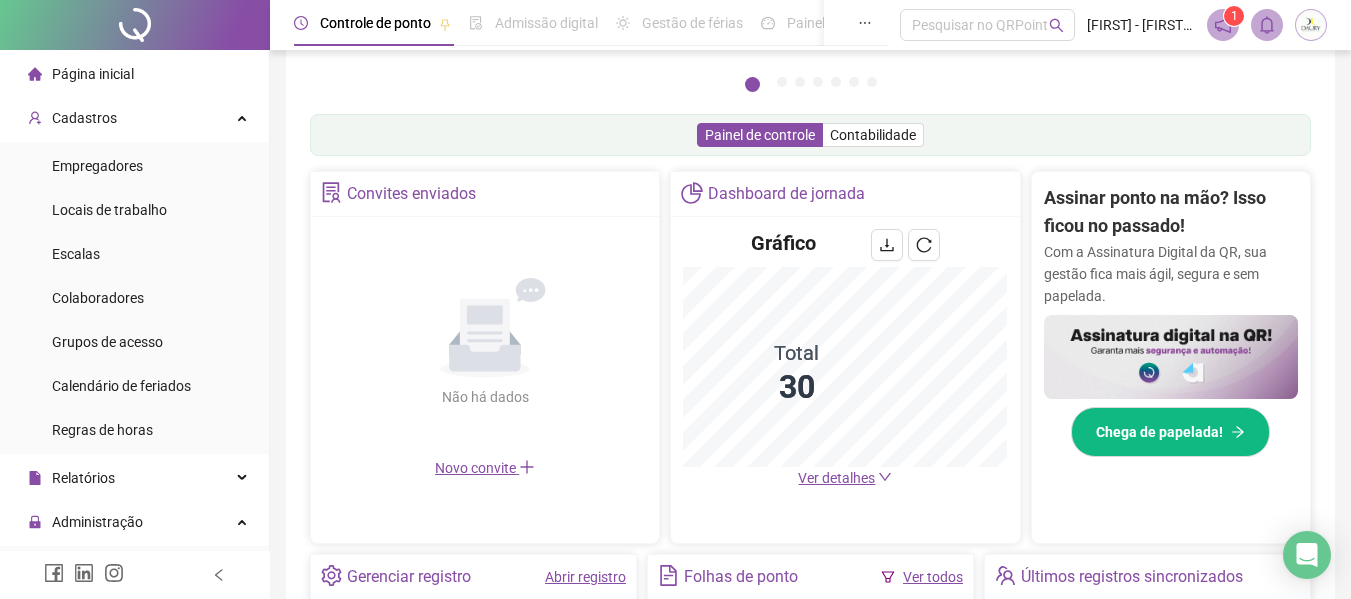 scroll, scrollTop: 300, scrollLeft: 0, axis: vertical 